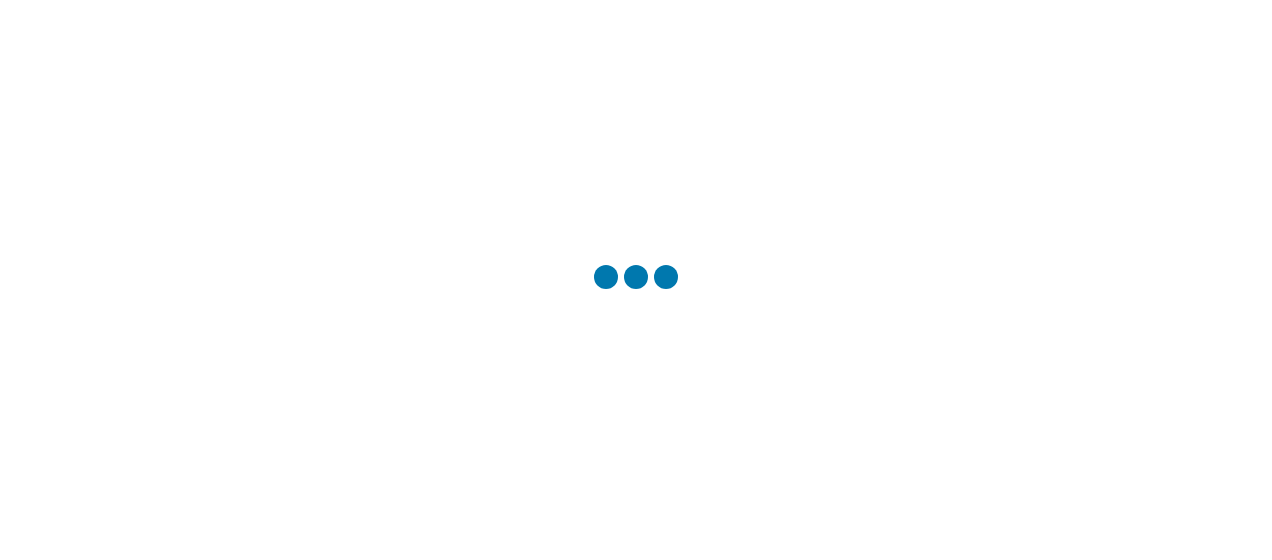 scroll, scrollTop: 0, scrollLeft: 0, axis: both 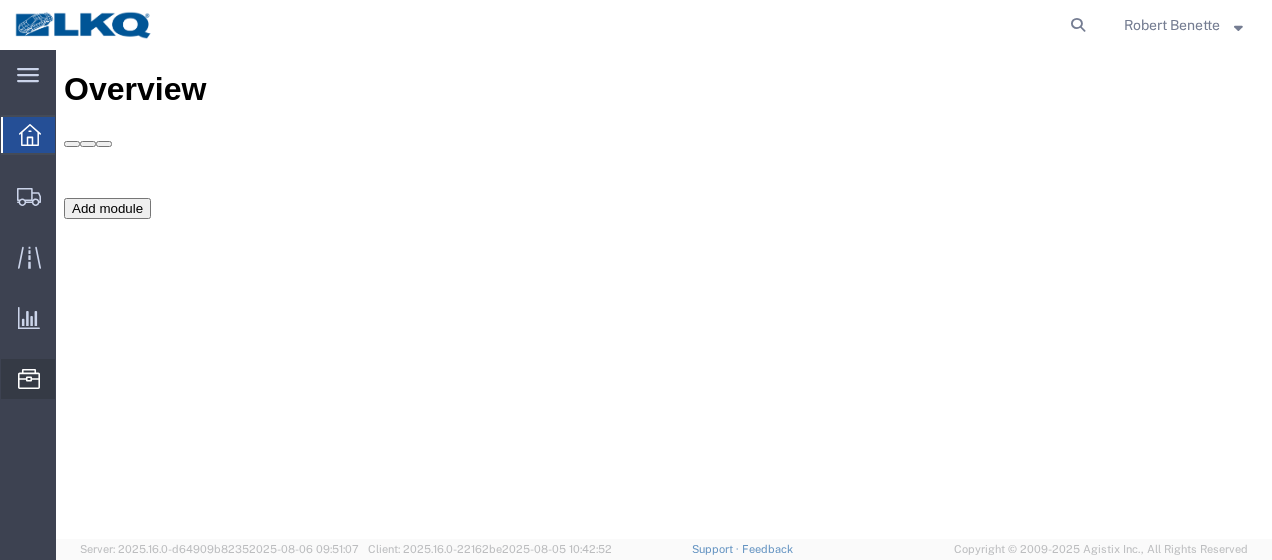 click on "Location Appointment" 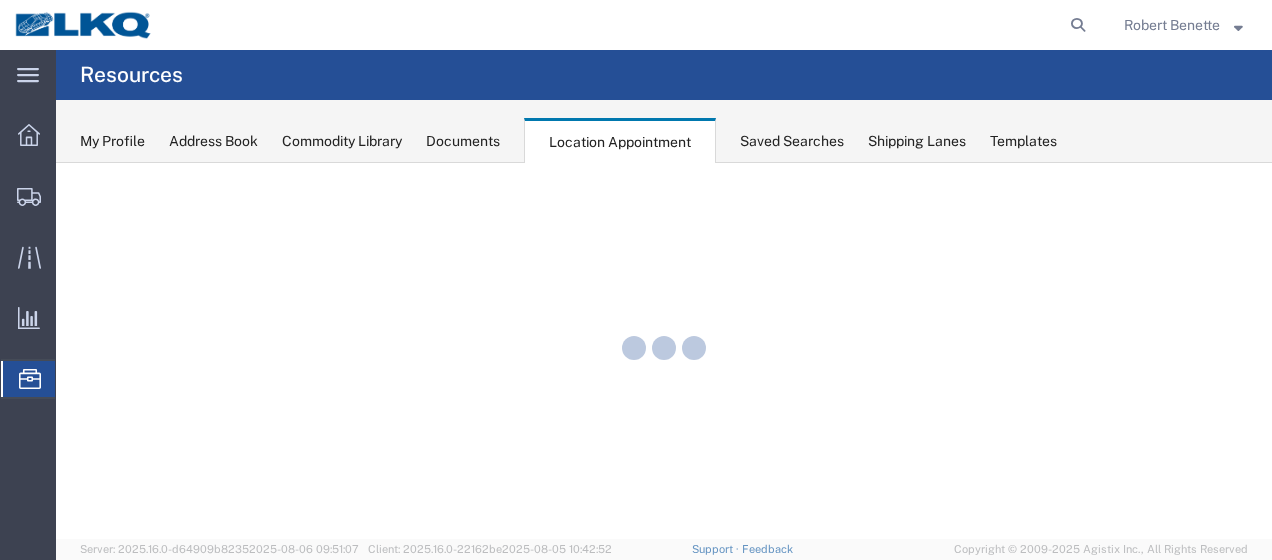 scroll, scrollTop: 0, scrollLeft: 0, axis: both 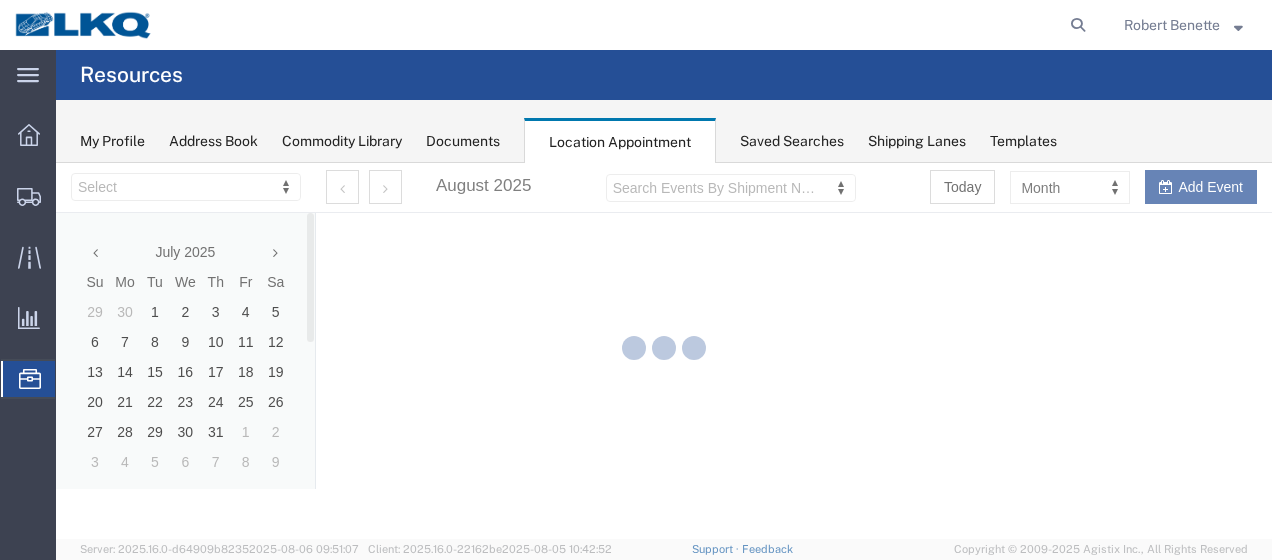 select on "27578" 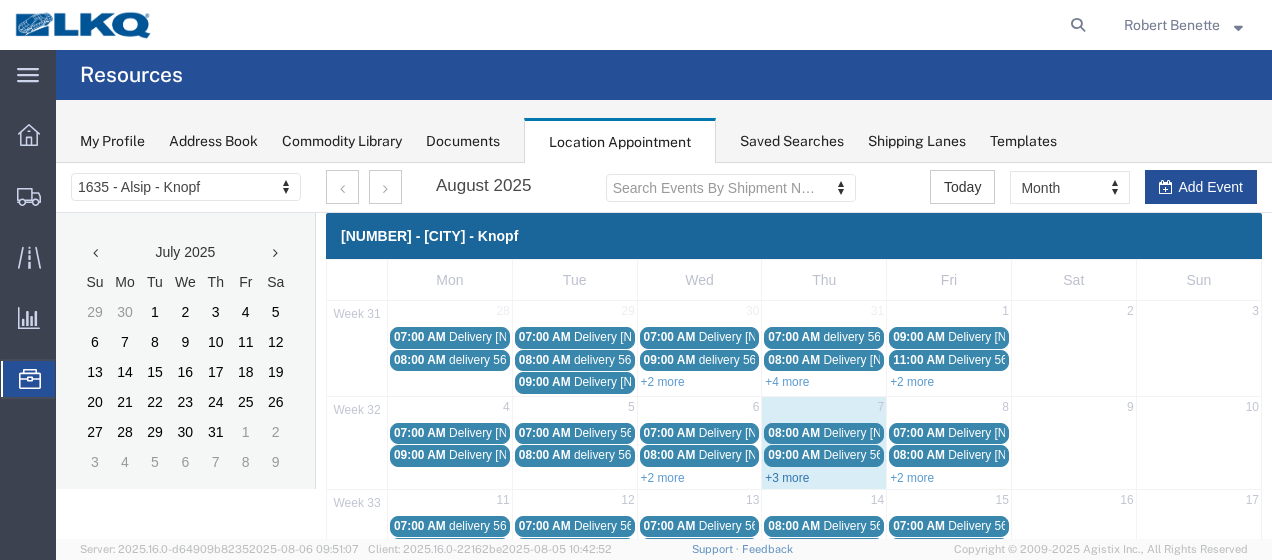 click on "+3 more" at bounding box center [787, 478] 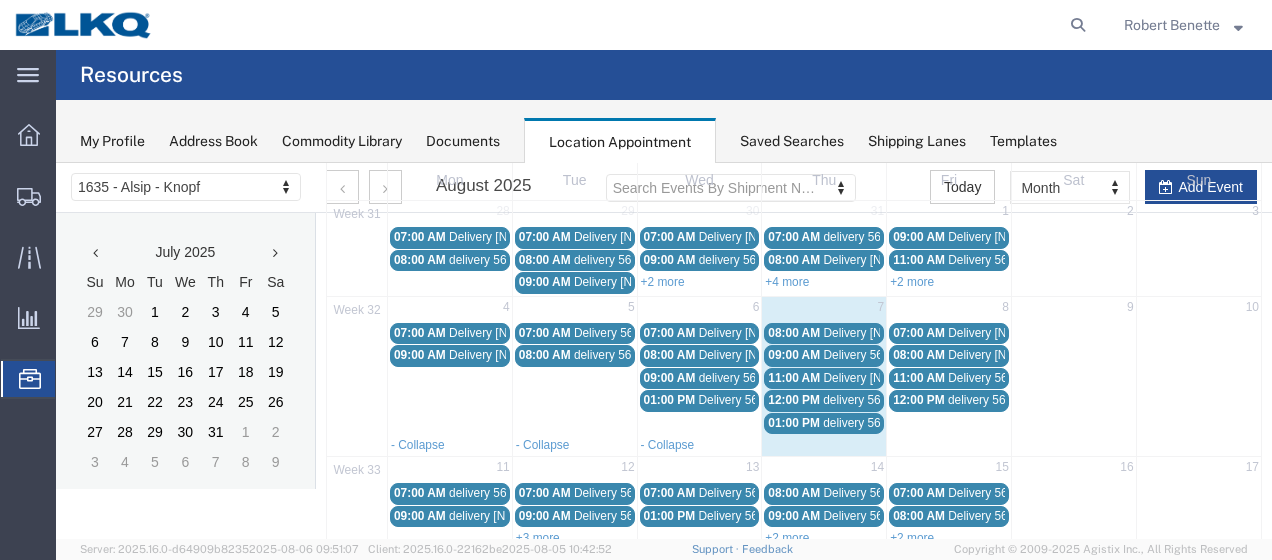 scroll, scrollTop: 0, scrollLeft: 0, axis: both 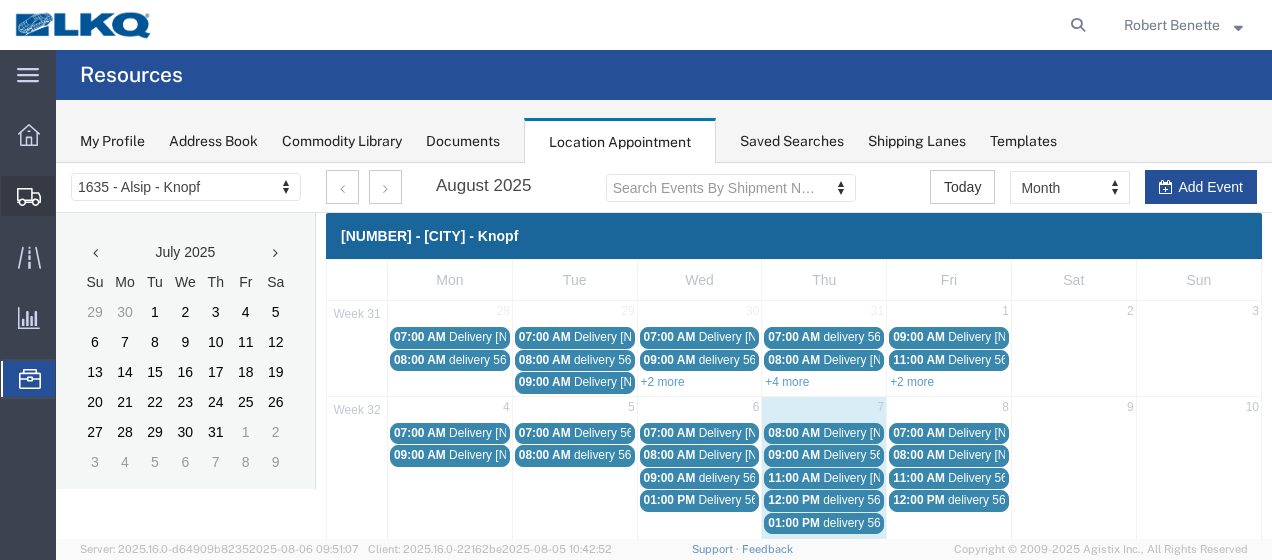click on "Shipment Manager" 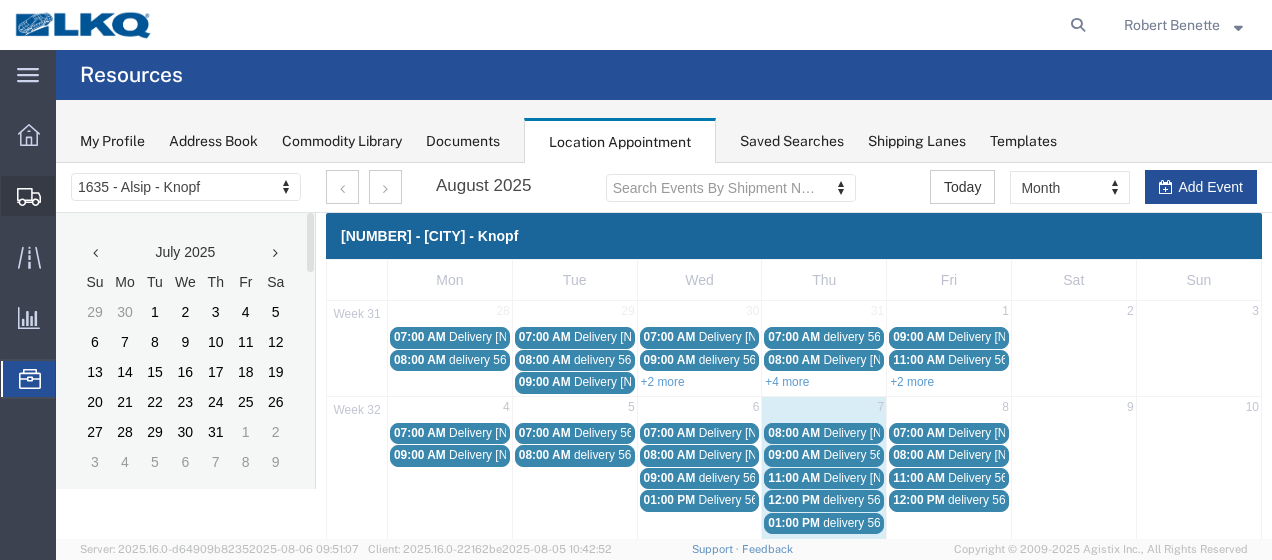 click on "Shipment Manager" 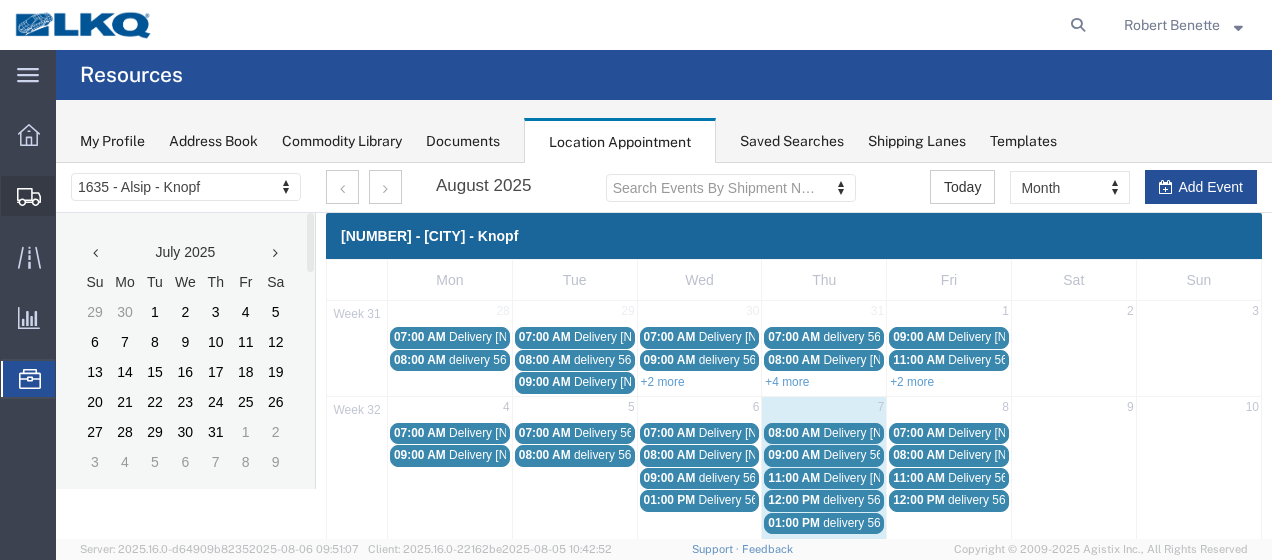 click on "Shipment Manager" 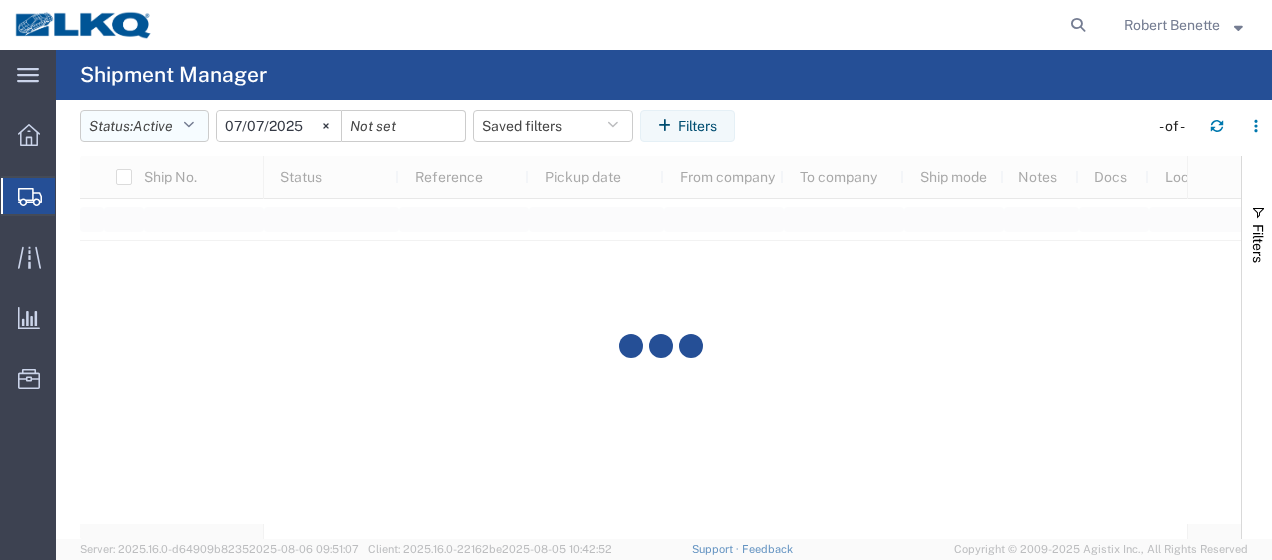 click 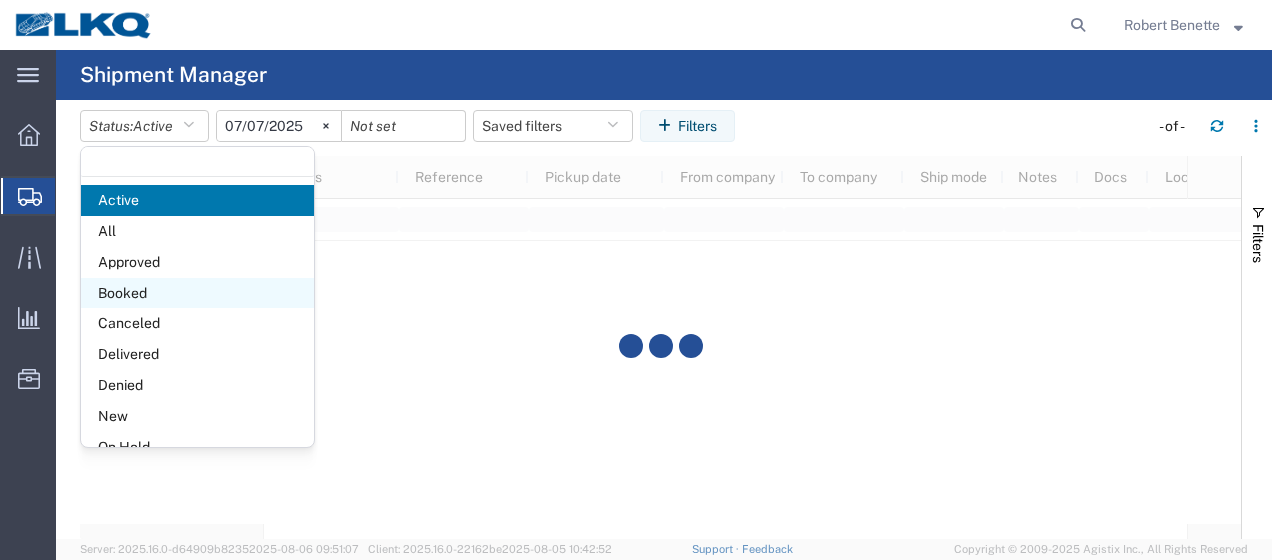 click on "Booked" 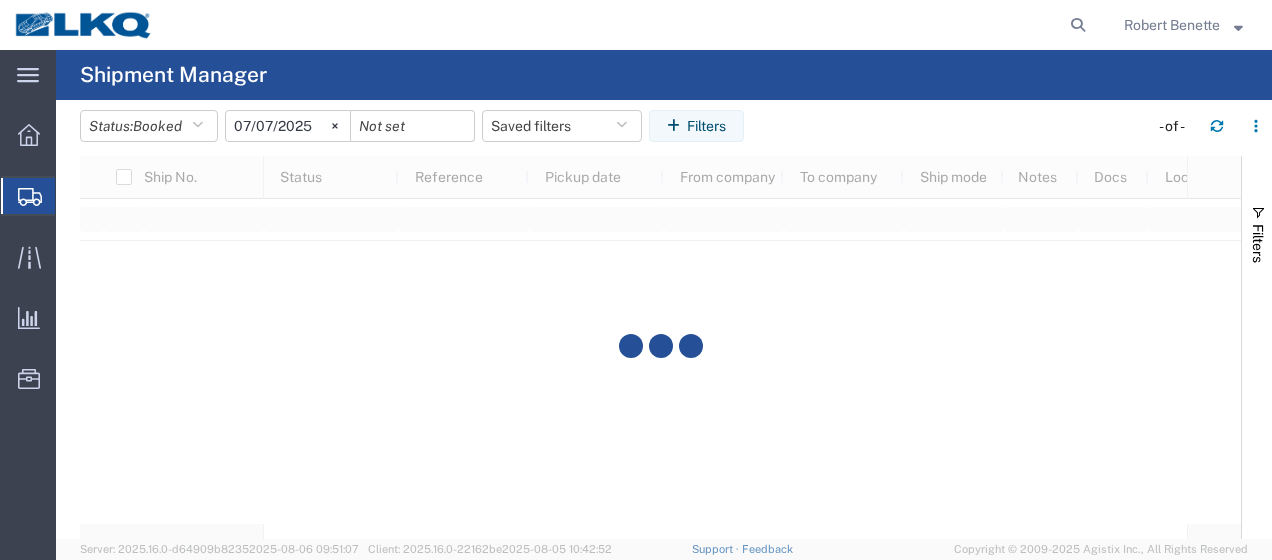 click on "2025-07-07" 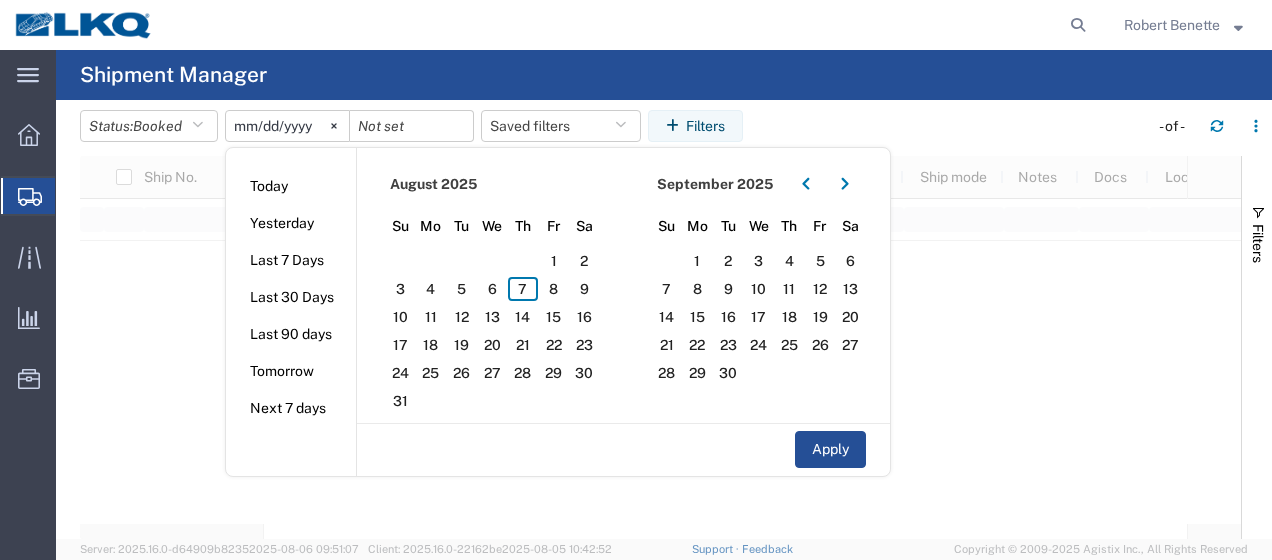 type on "2025-08-07" 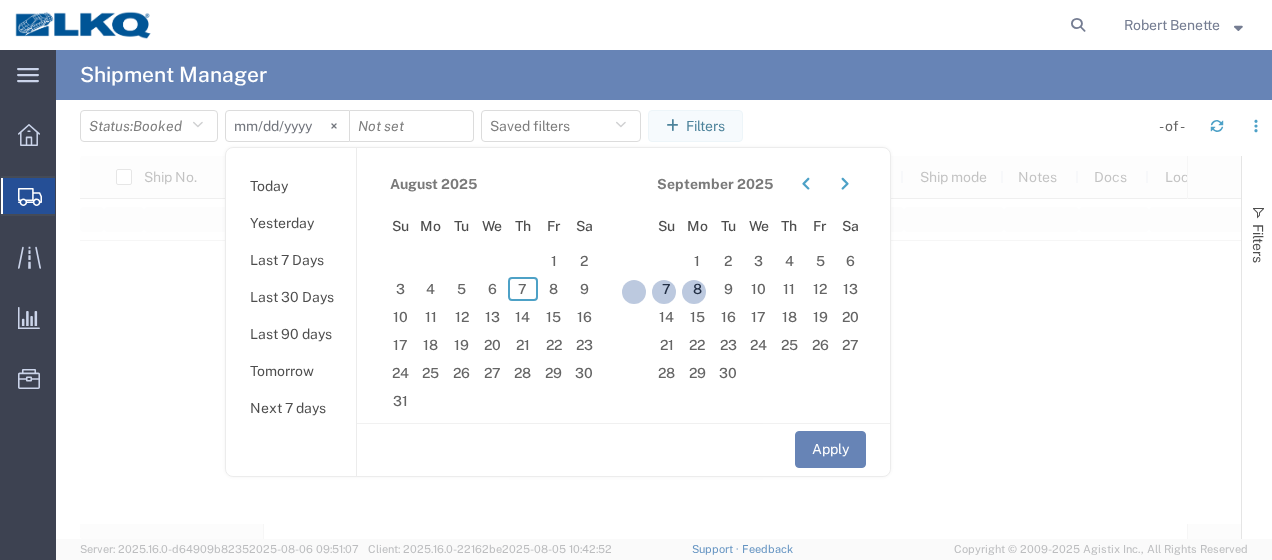 type on "2025-08-07" 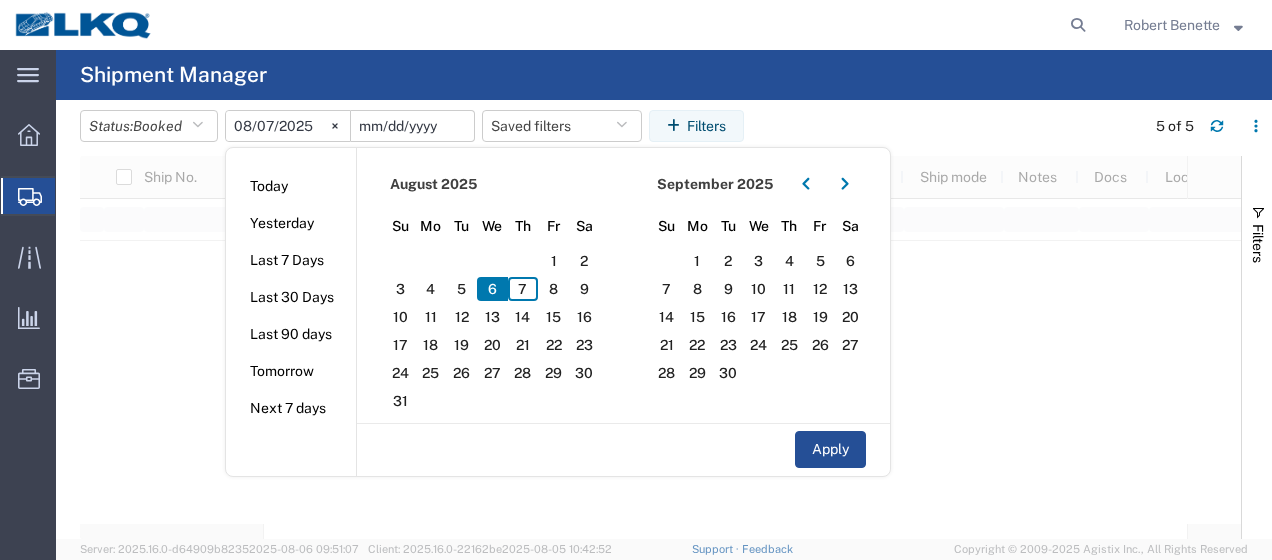 click 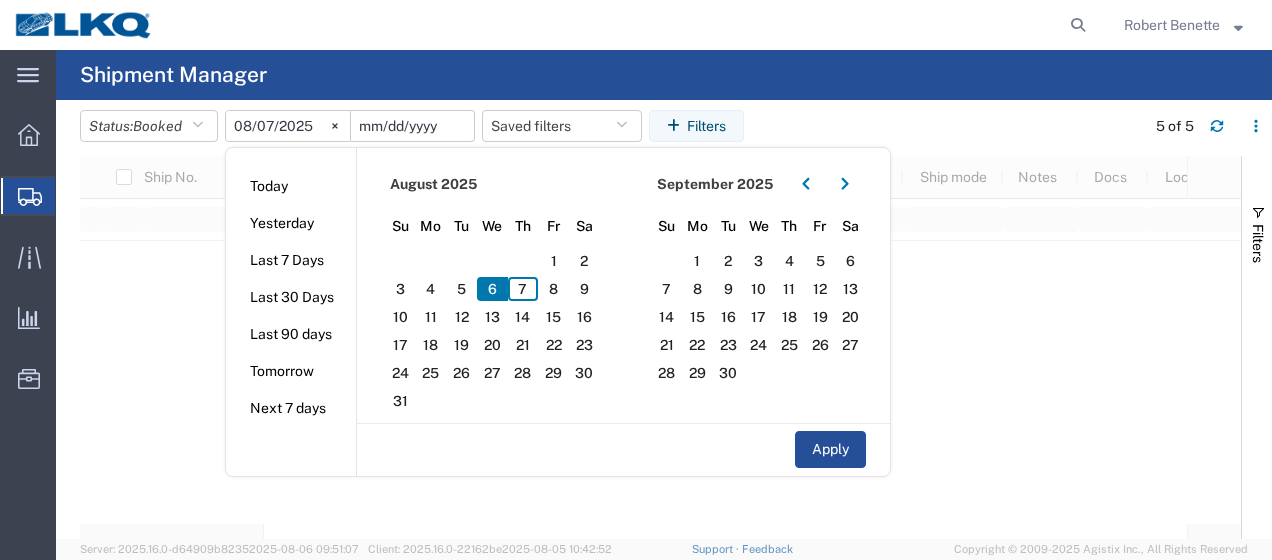 type on "2025-08-08" 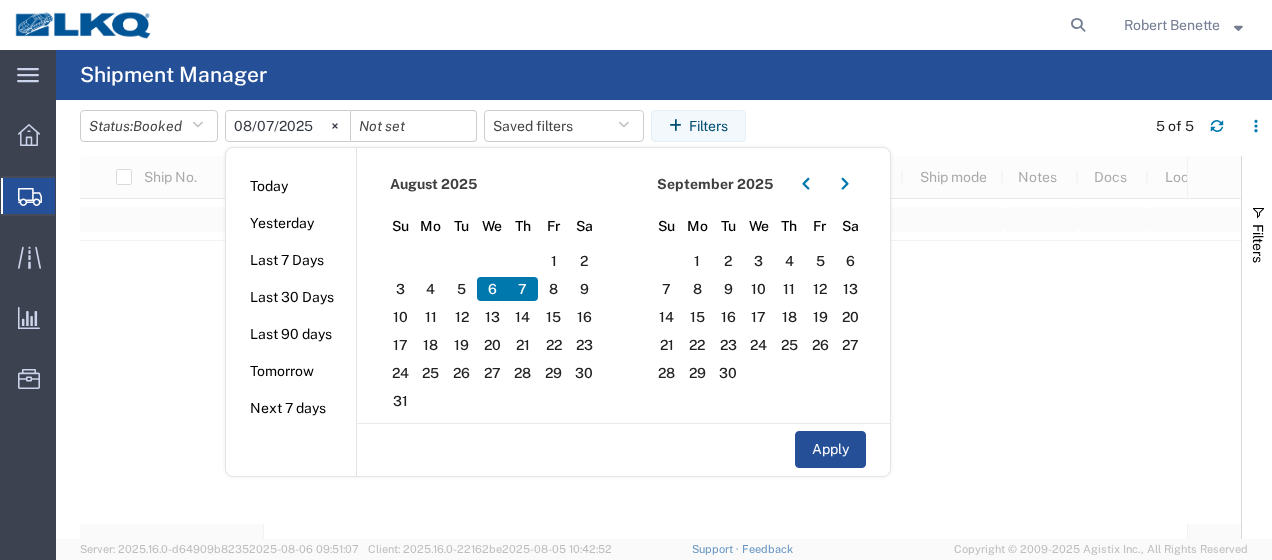 click on "7" 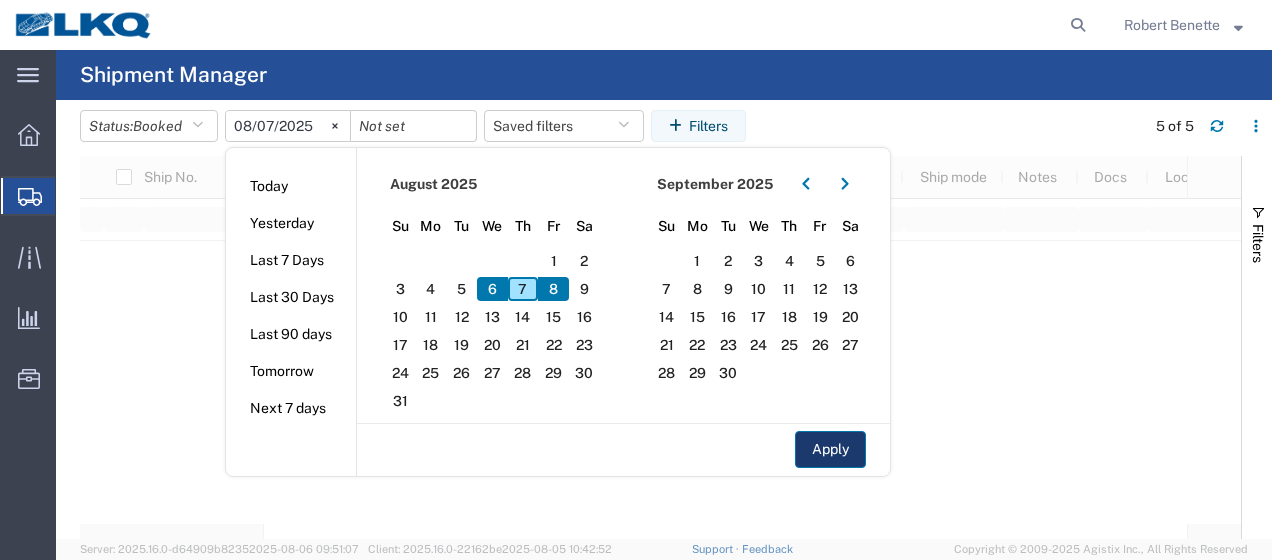 click on "Apply" 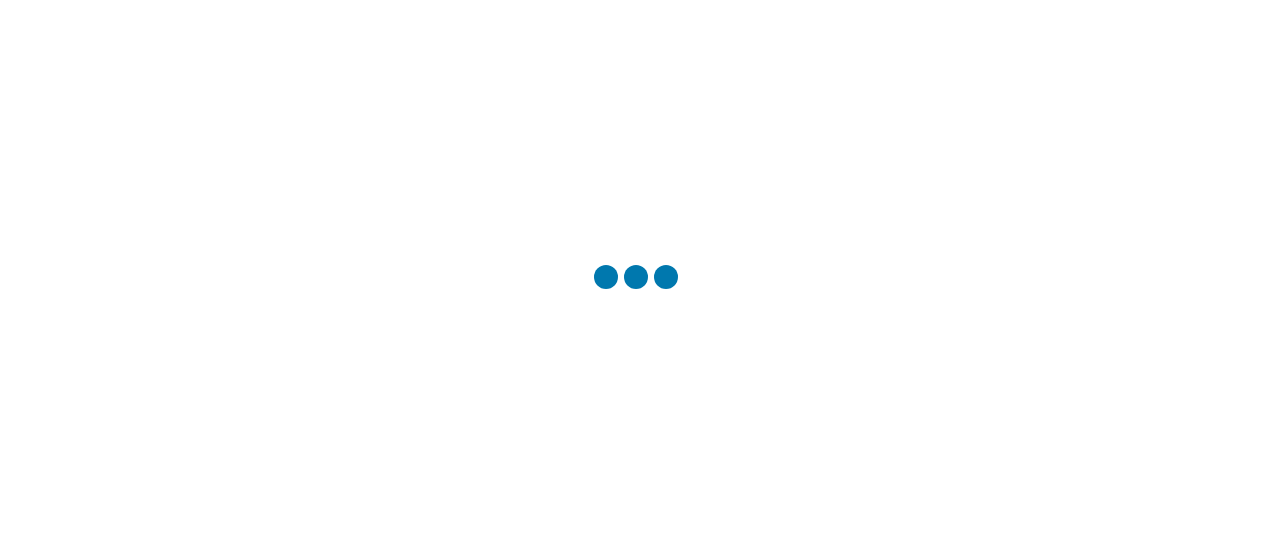 scroll, scrollTop: 0, scrollLeft: 0, axis: both 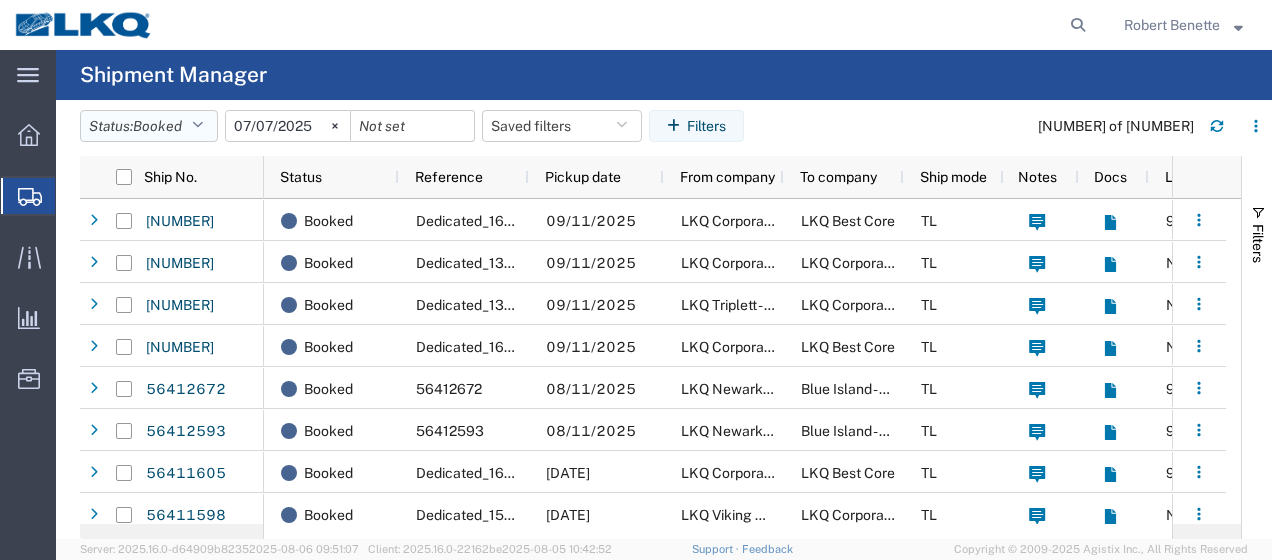 click on "Status:  Booked" 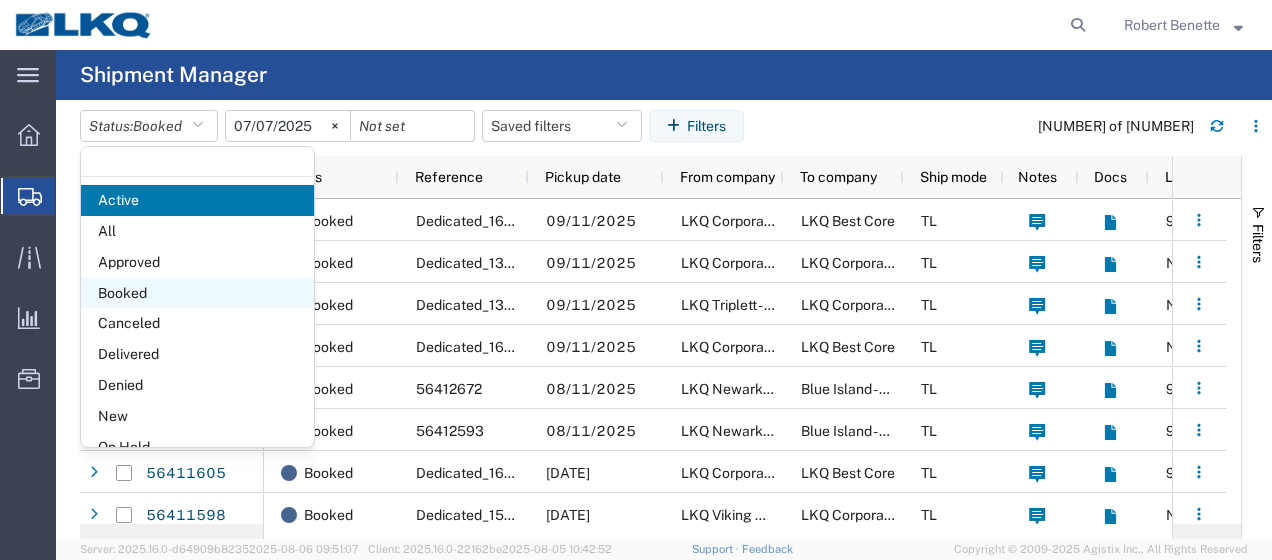 click on "Booked" 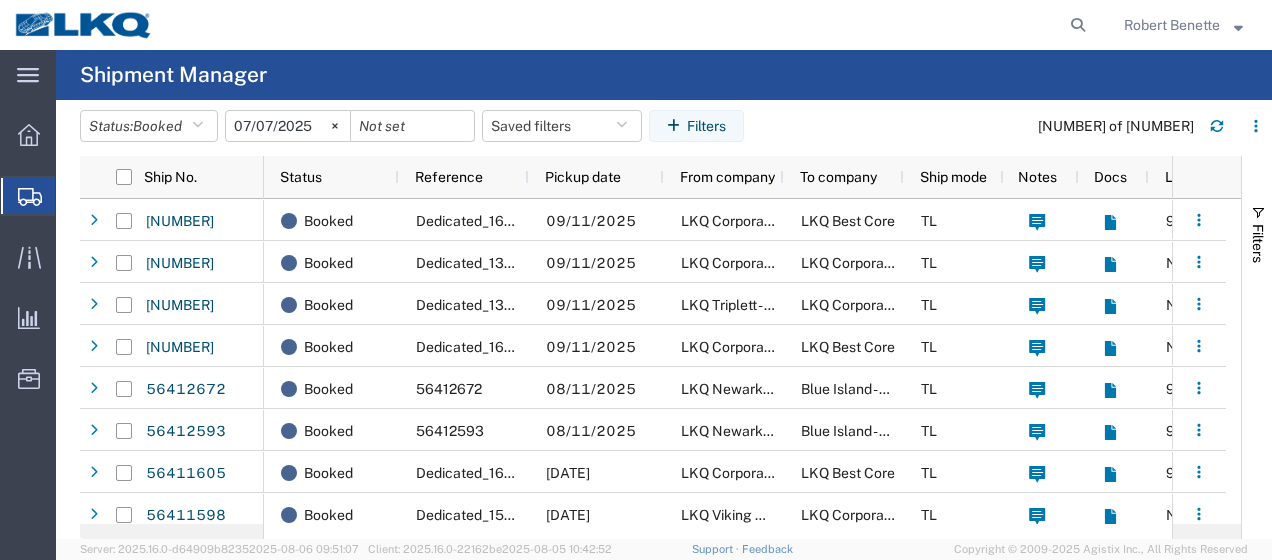 click on "2025-07-07" 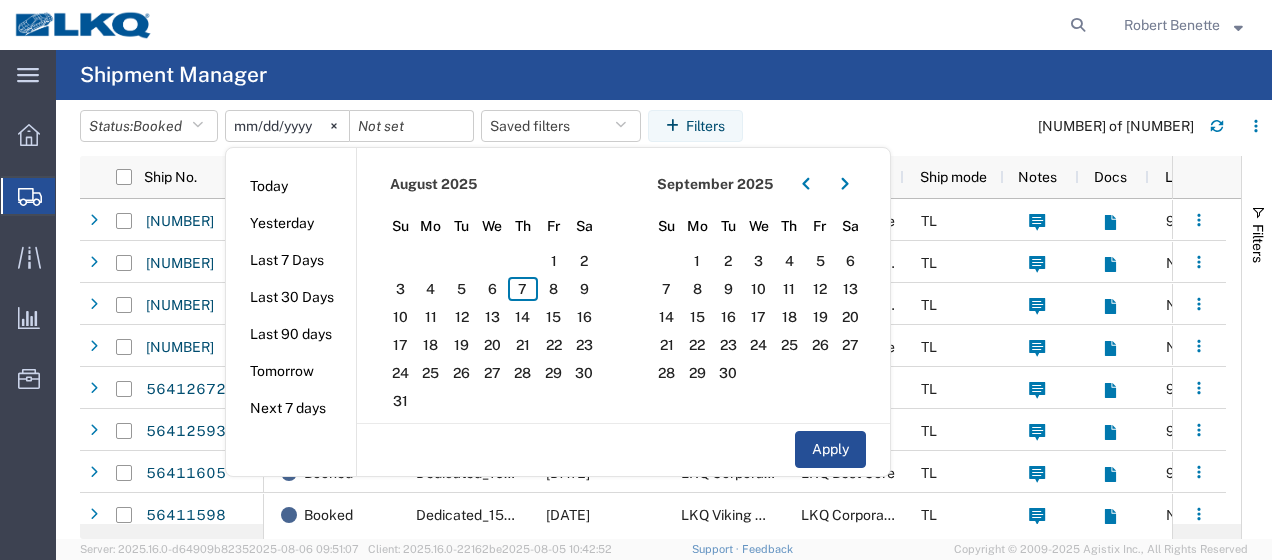 type on "2025-08-07" 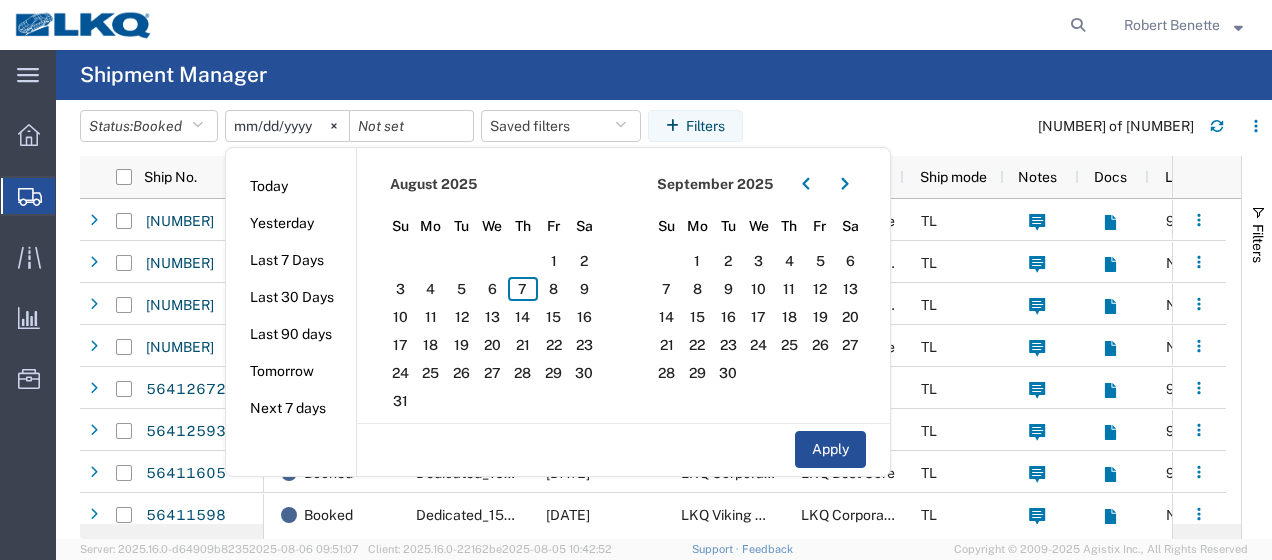 type on "2025-08-07" 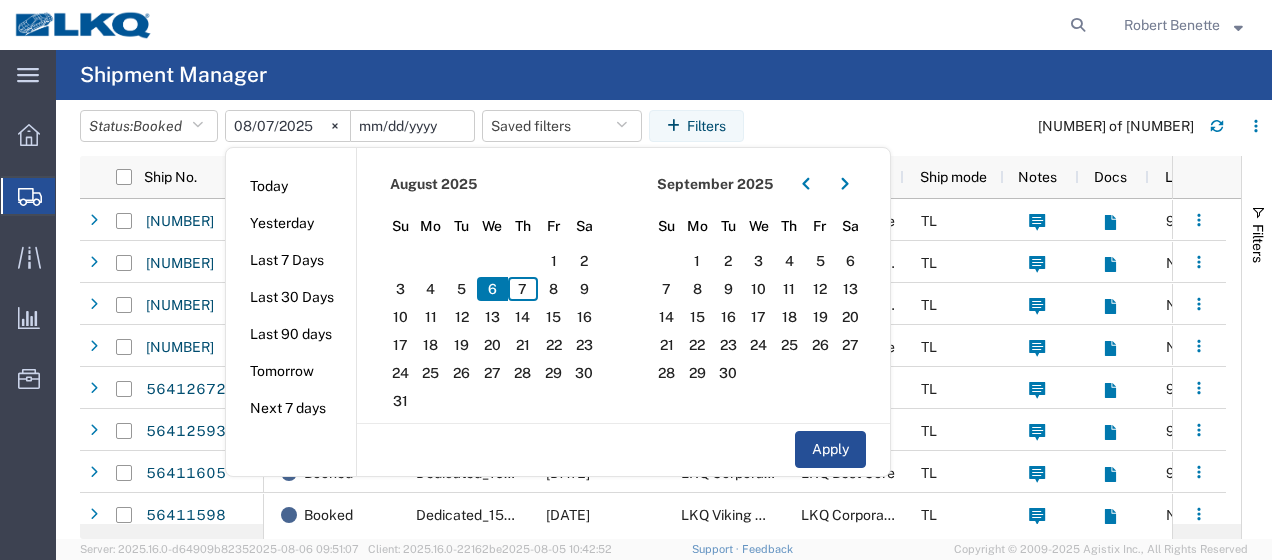 click 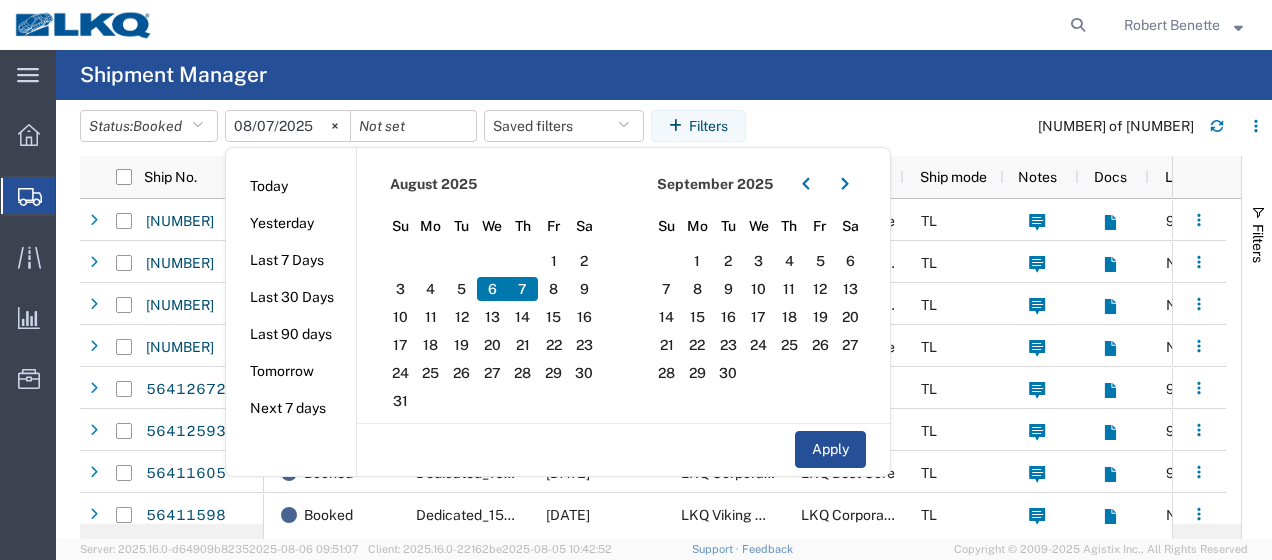 click on "7" 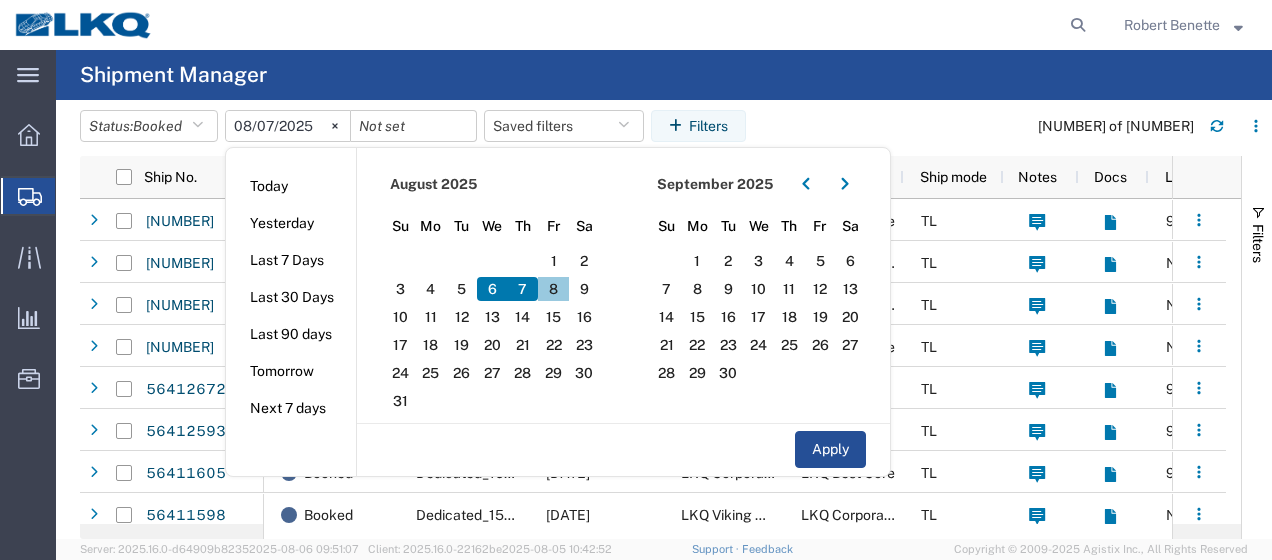 click on "8" 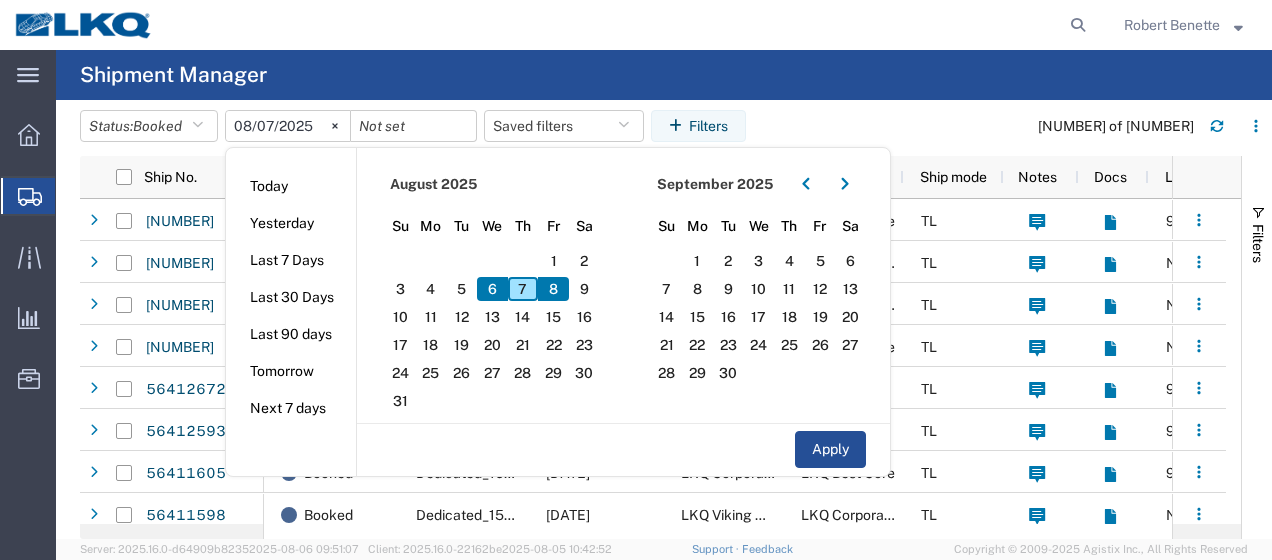 click on "6" 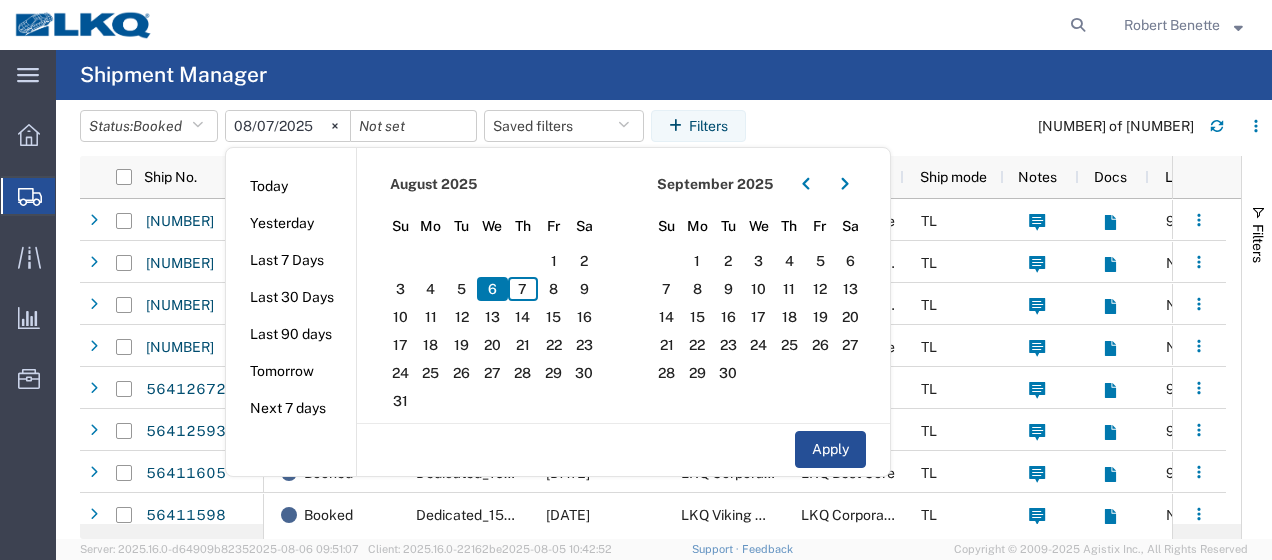 click on "6" 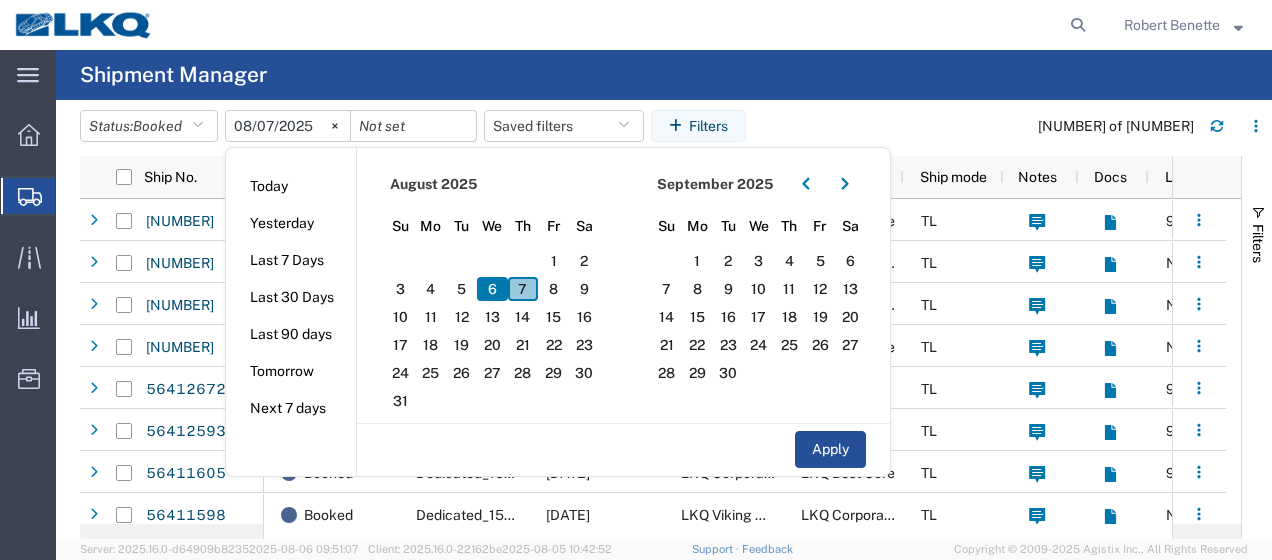 click on "7" 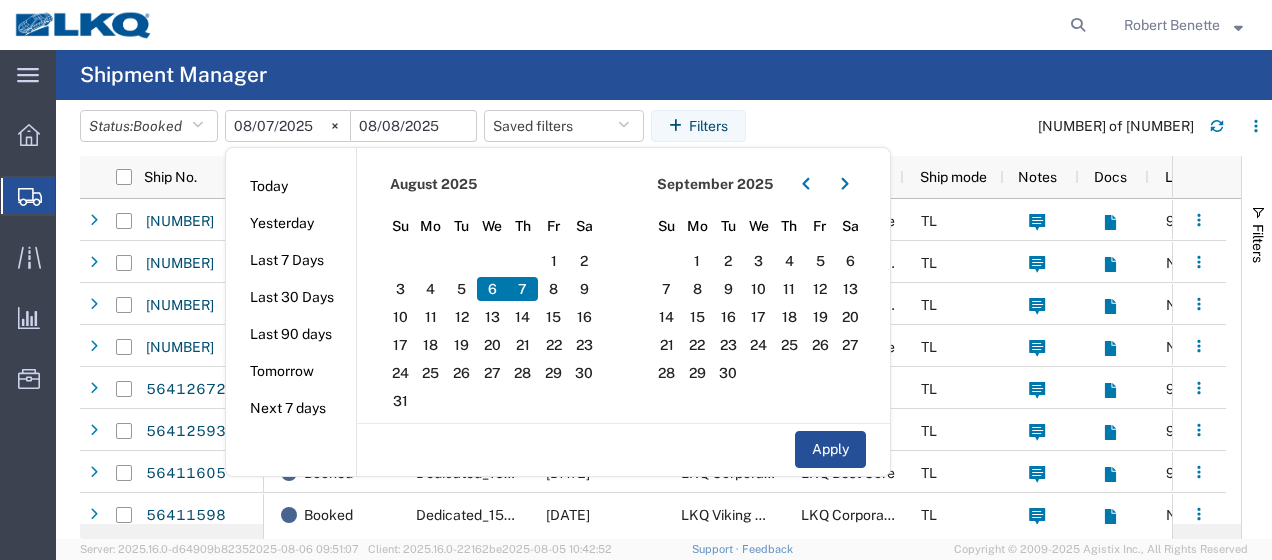click on "2025-08-08" 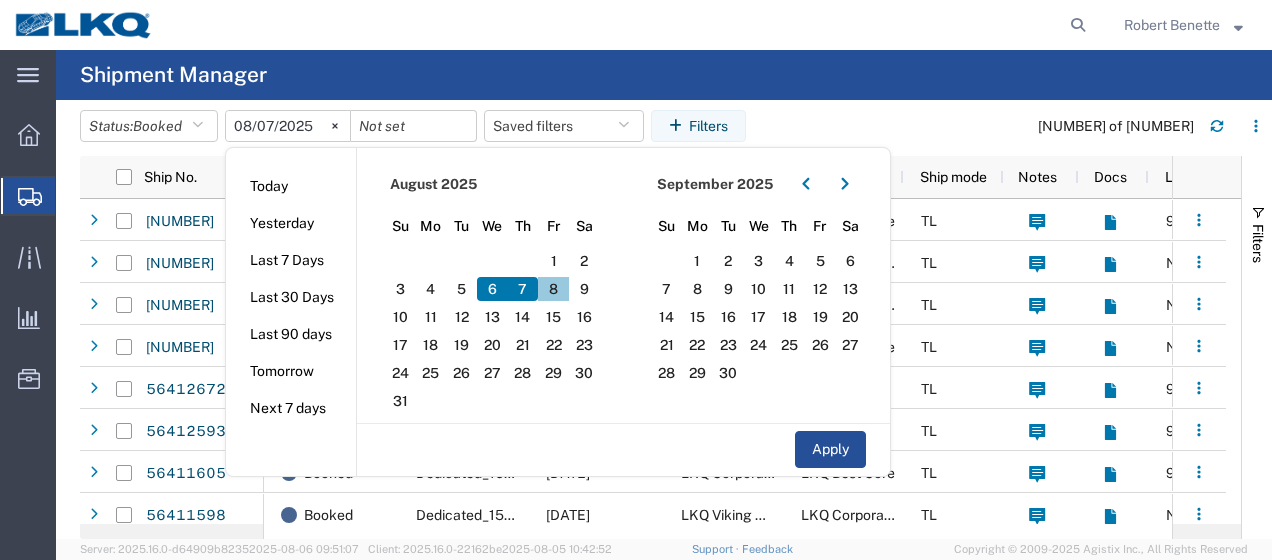 click on "8" 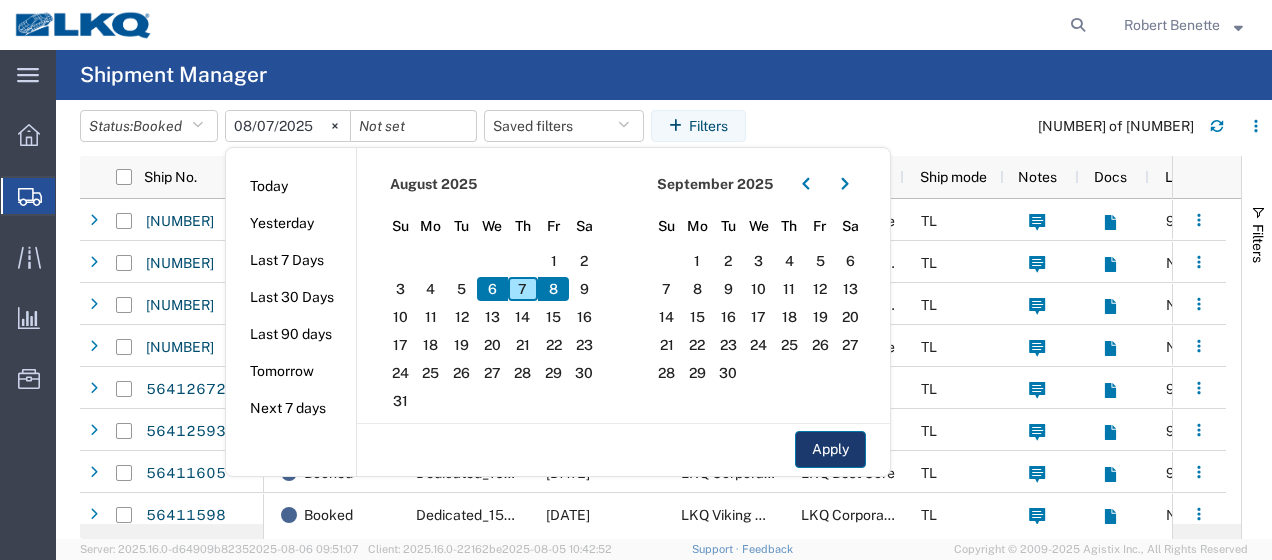 click on "Apply" 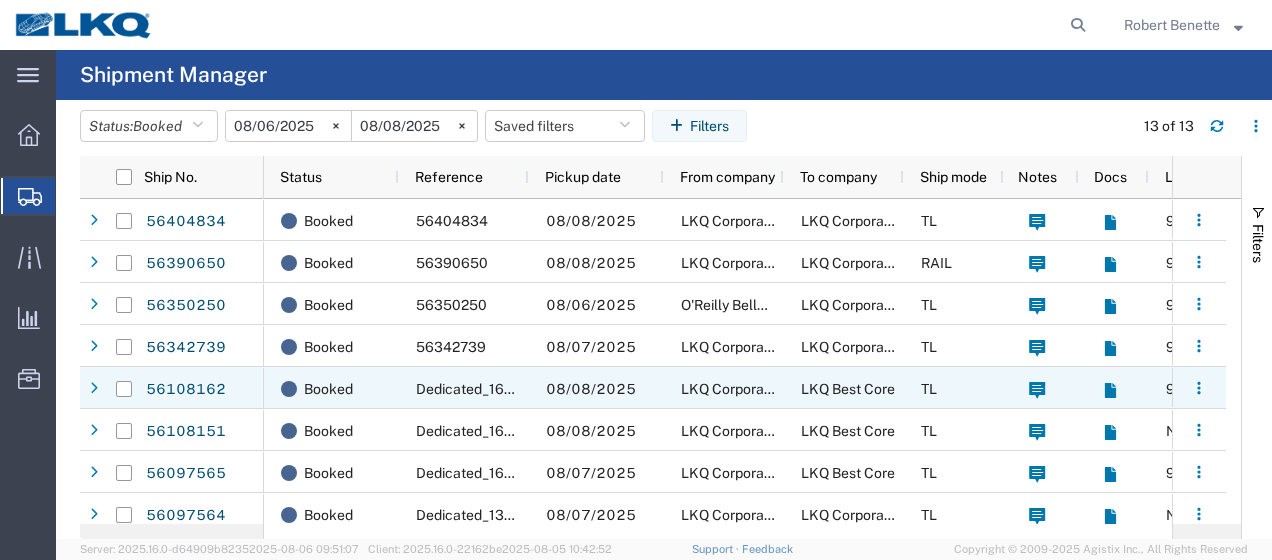 scroll, scrollTop: 102, scrollLeft: 0, axis: vertical 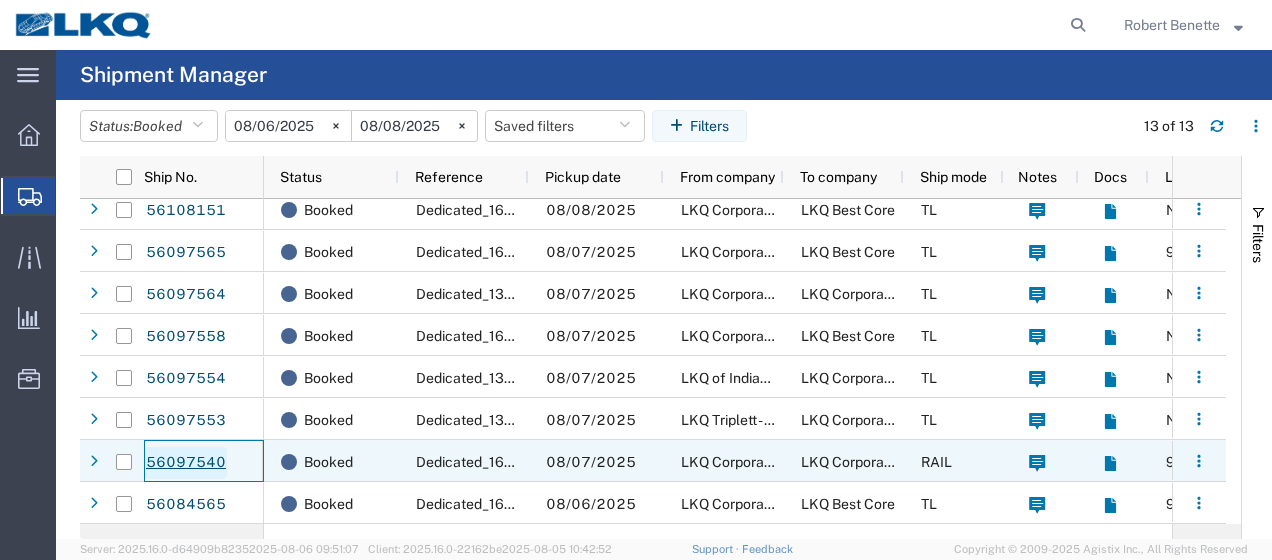 click on "56097540" 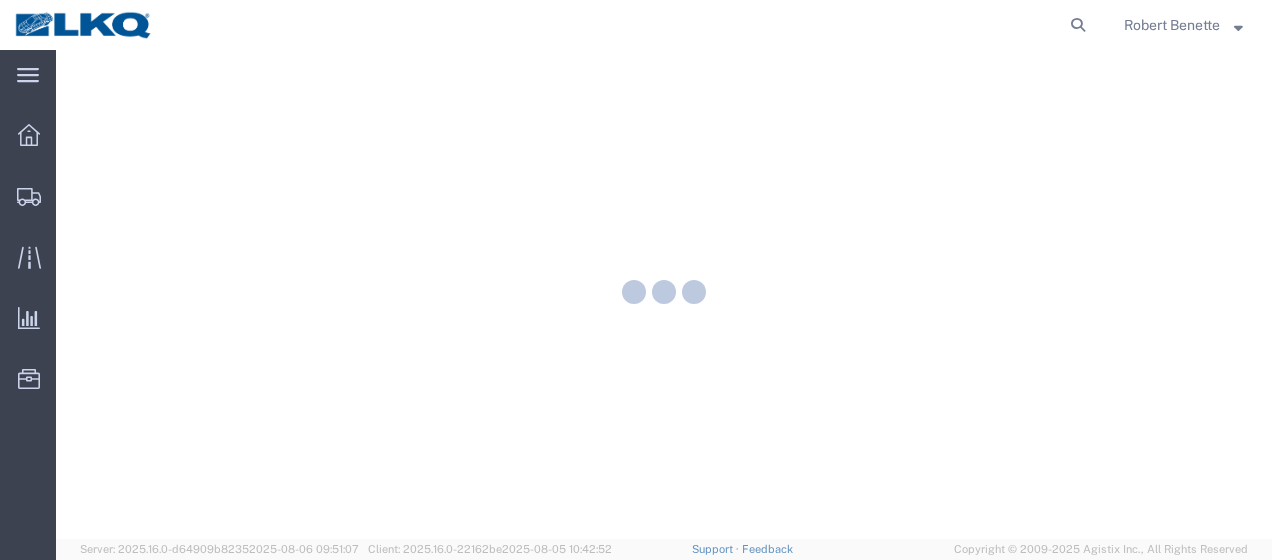 scroll, scrollTop: 0, scrollLeft: 0, axis: both 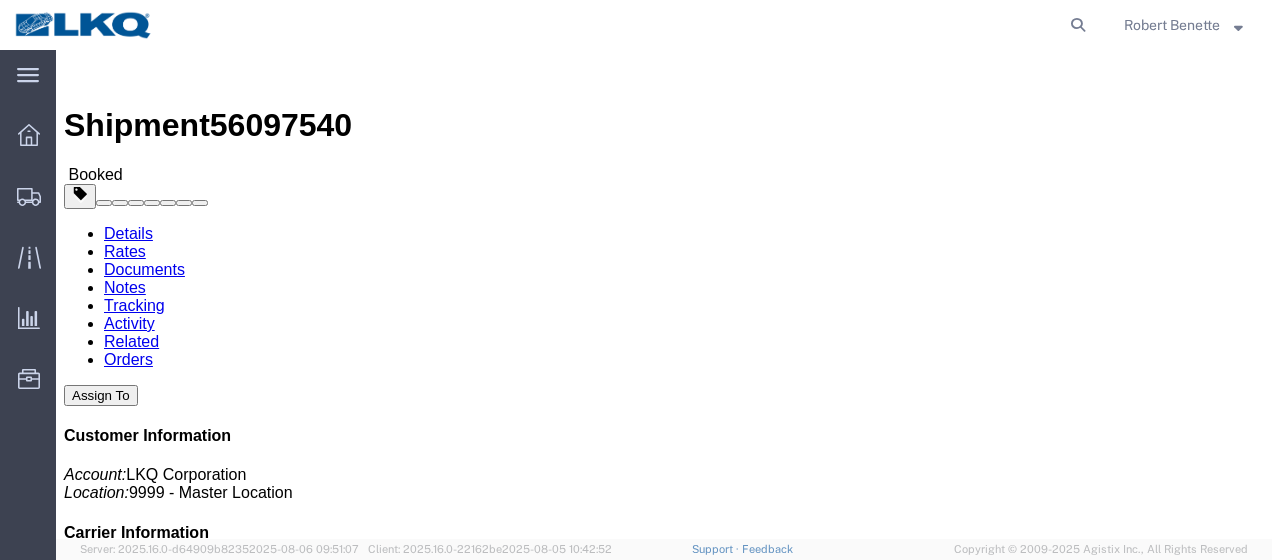 click on "Documents" 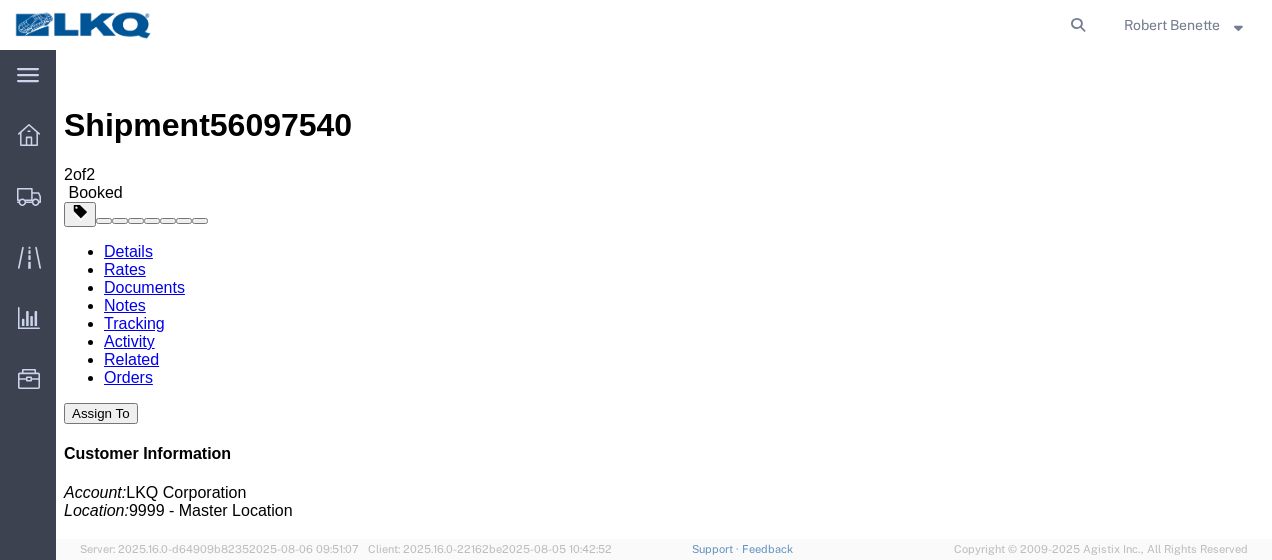 click on "LKQ Bill Of Lading" at bounding box center [188, 1427] 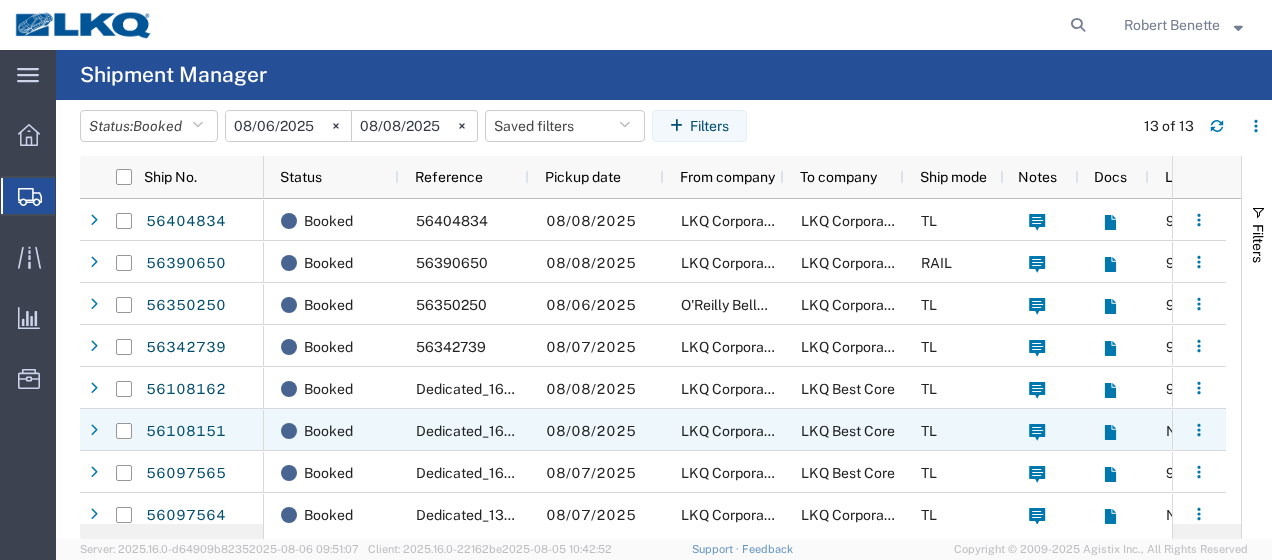 scroll, scrollTop: 130, scrollLeft: 0, axis: vertical 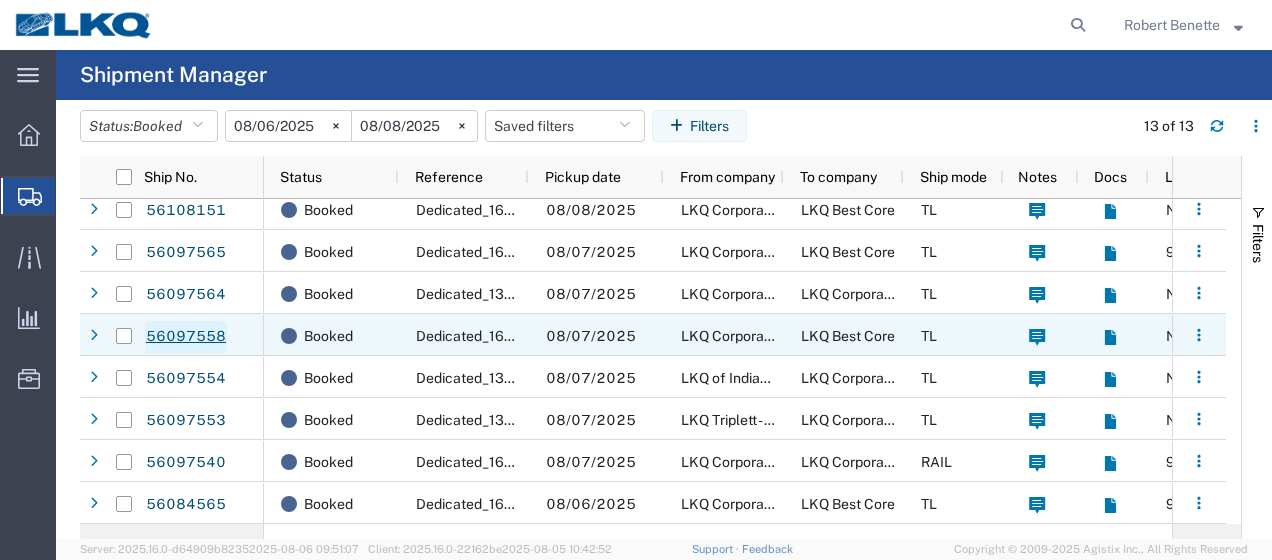 click on "56097558" 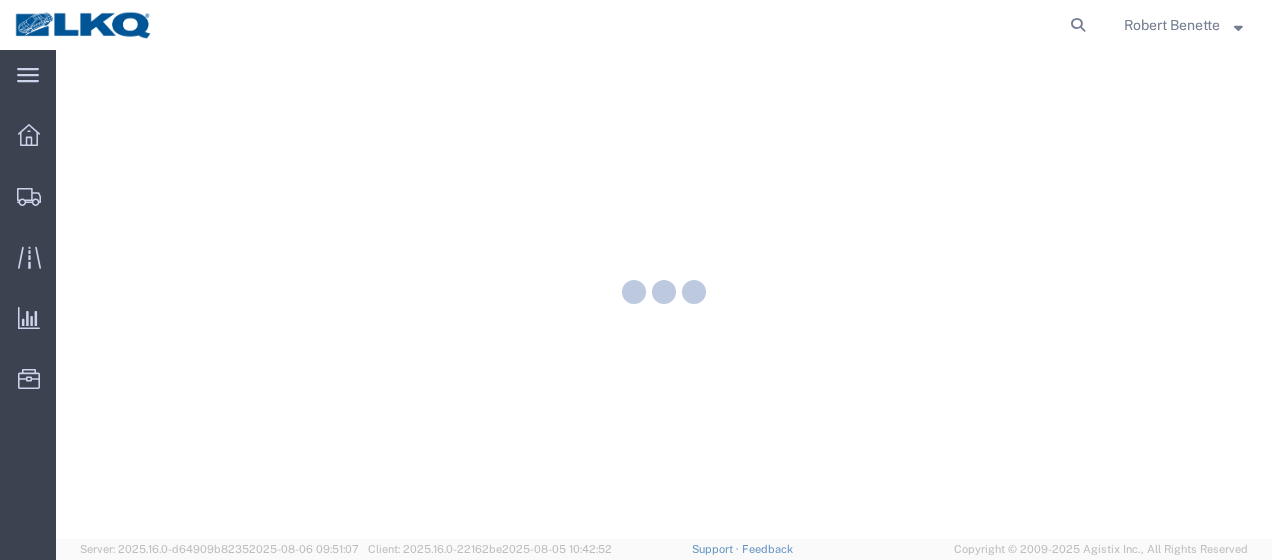 scroll, scrollTop: 0, scrollLeft: 0, axis: both 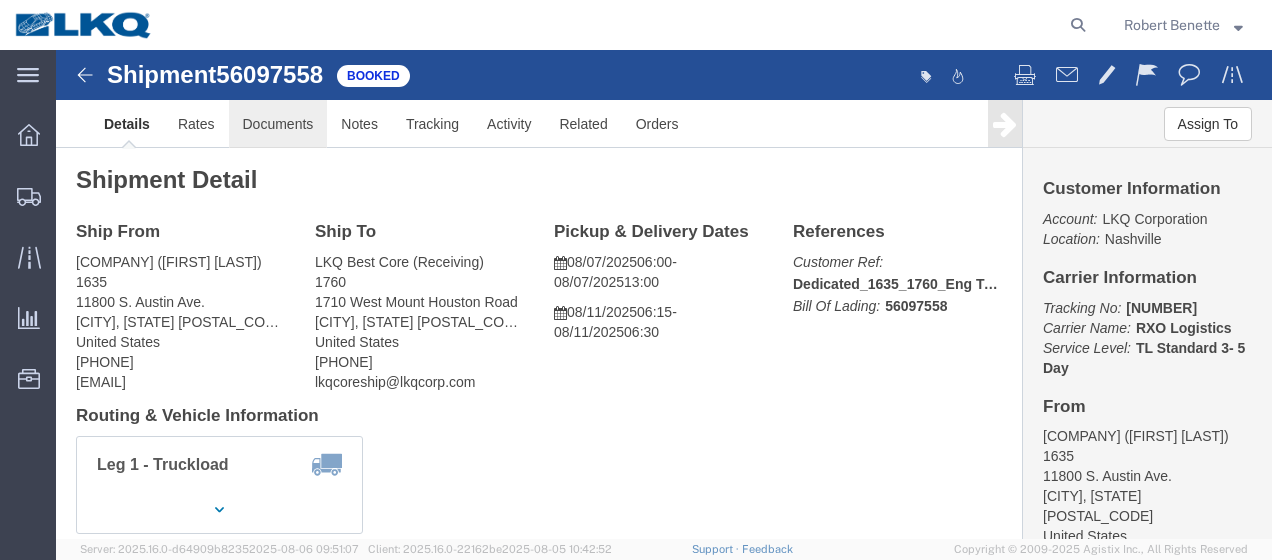 click on "Documents" 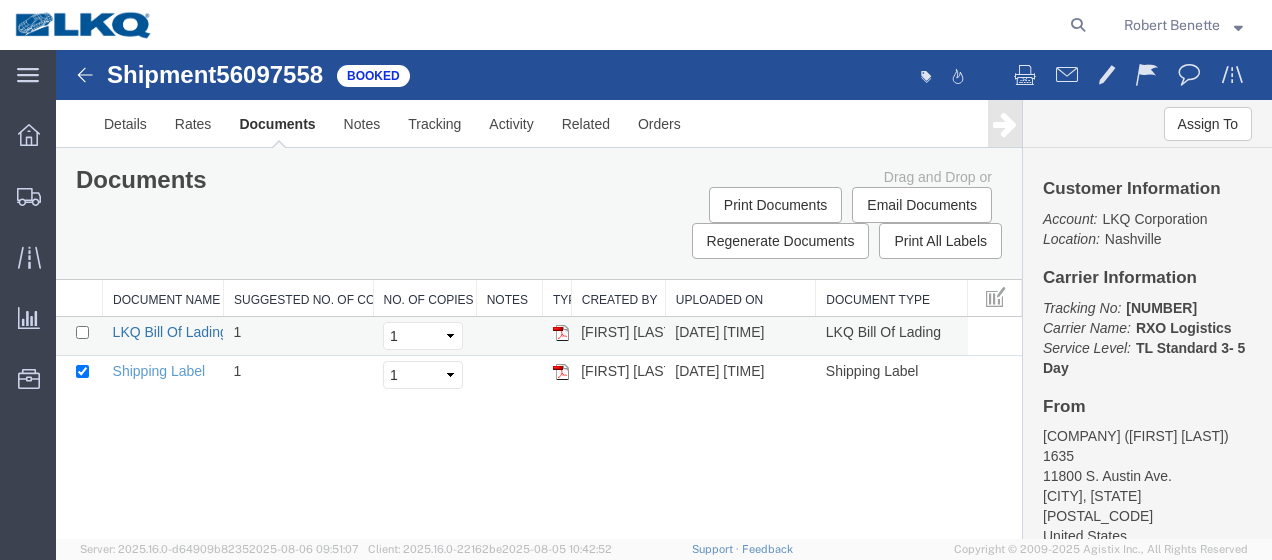 click on "LKQ Bill Of Lading" at bounding box center (170, 332) 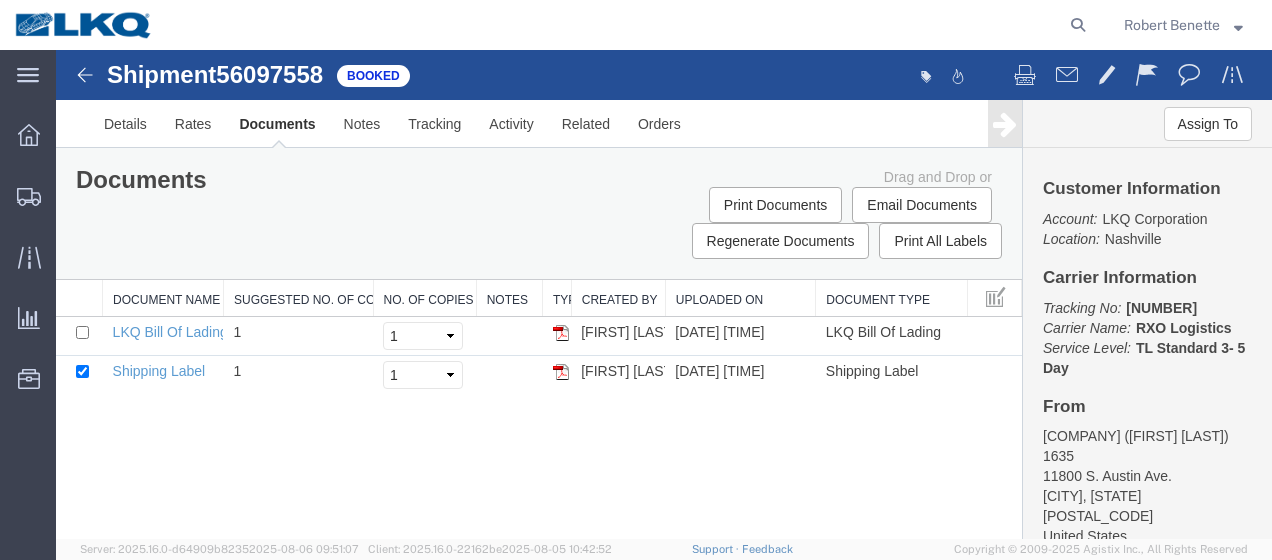 click at bounding box center [85, 75] 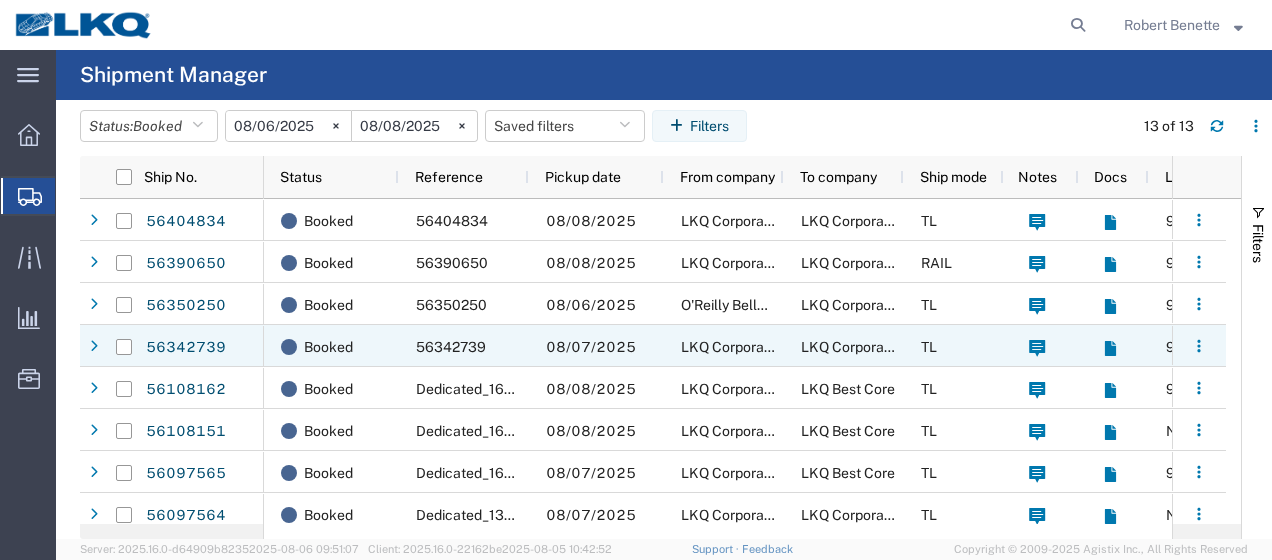 scroll, scrollTop: 167, scrollLeft: 0, axis: vertical 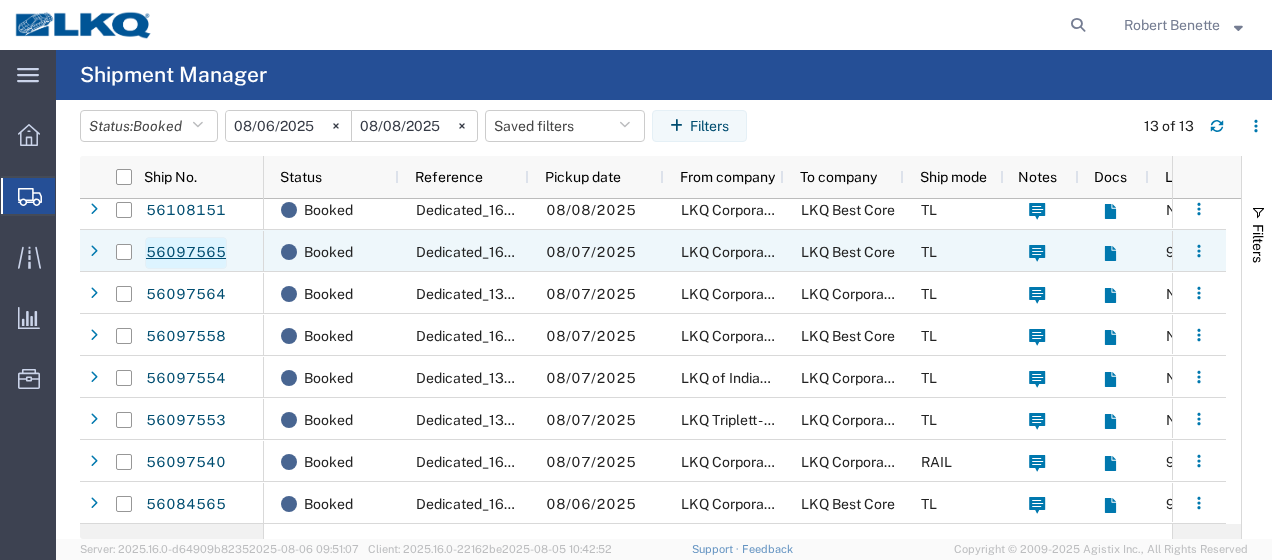 click on "56097565" 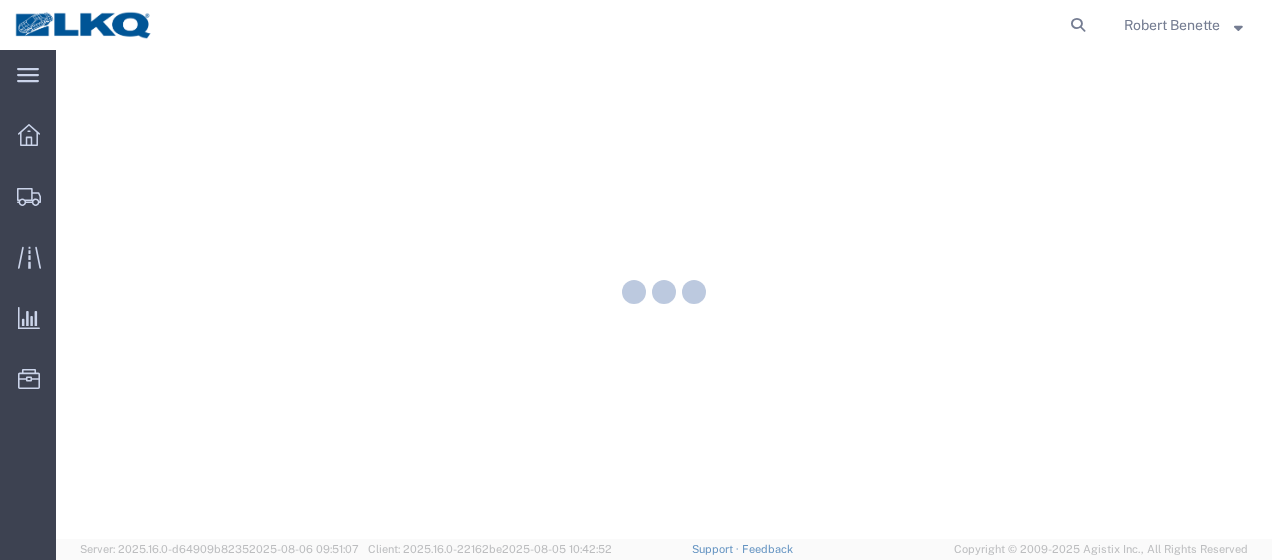 scroll, scrollTop: 0, scrollLeft: 0, axis: both 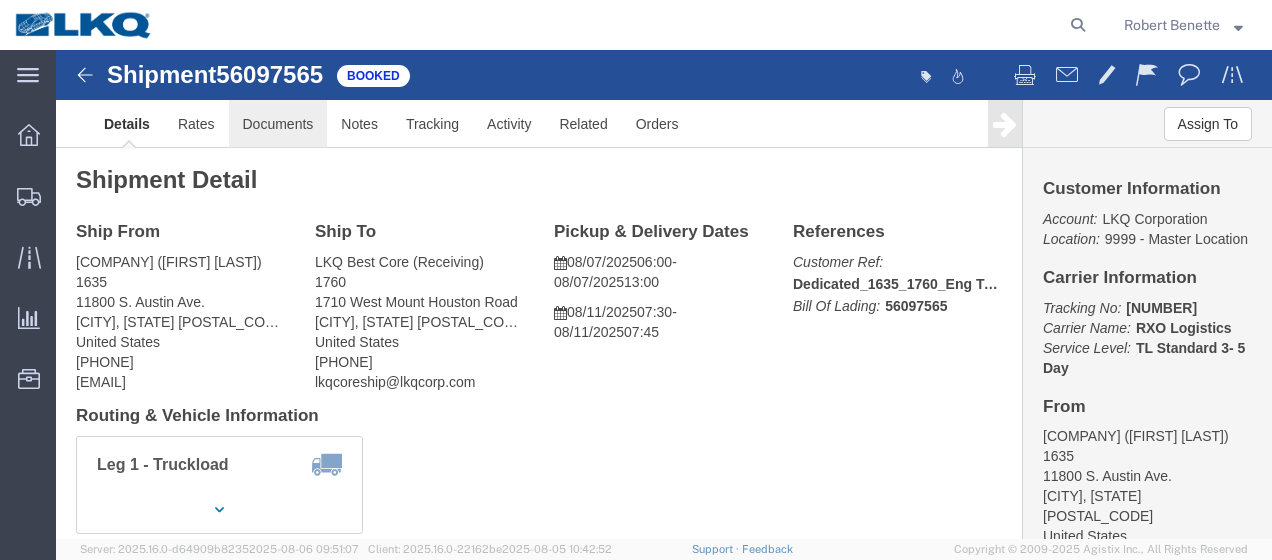click on "Documents" 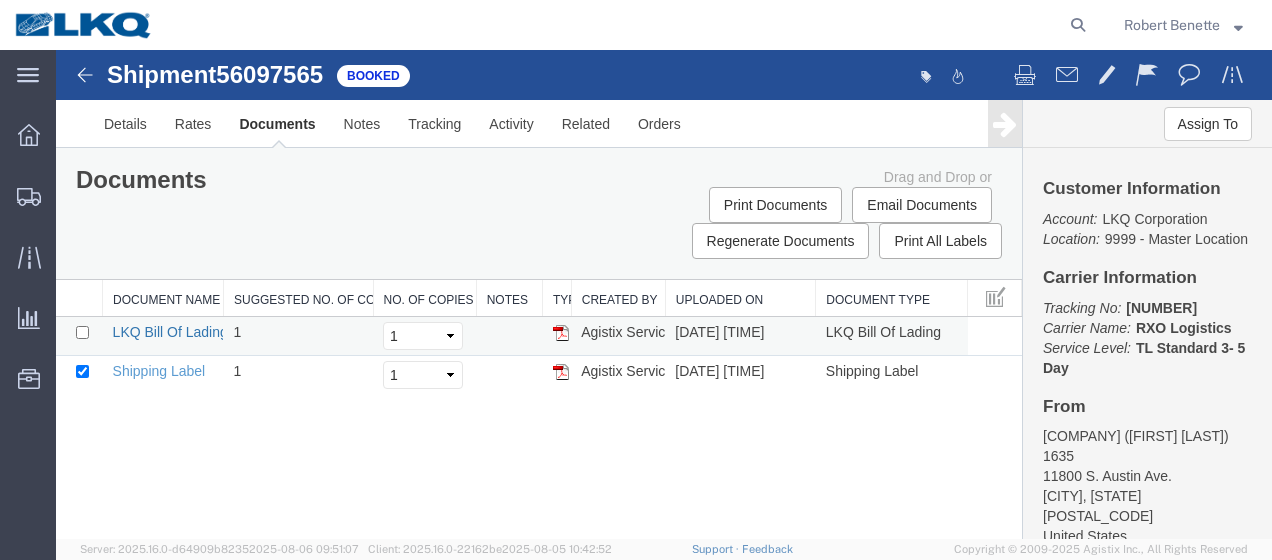 click on "LKQ Bill Of Lading" at bounding box center [170, 332] 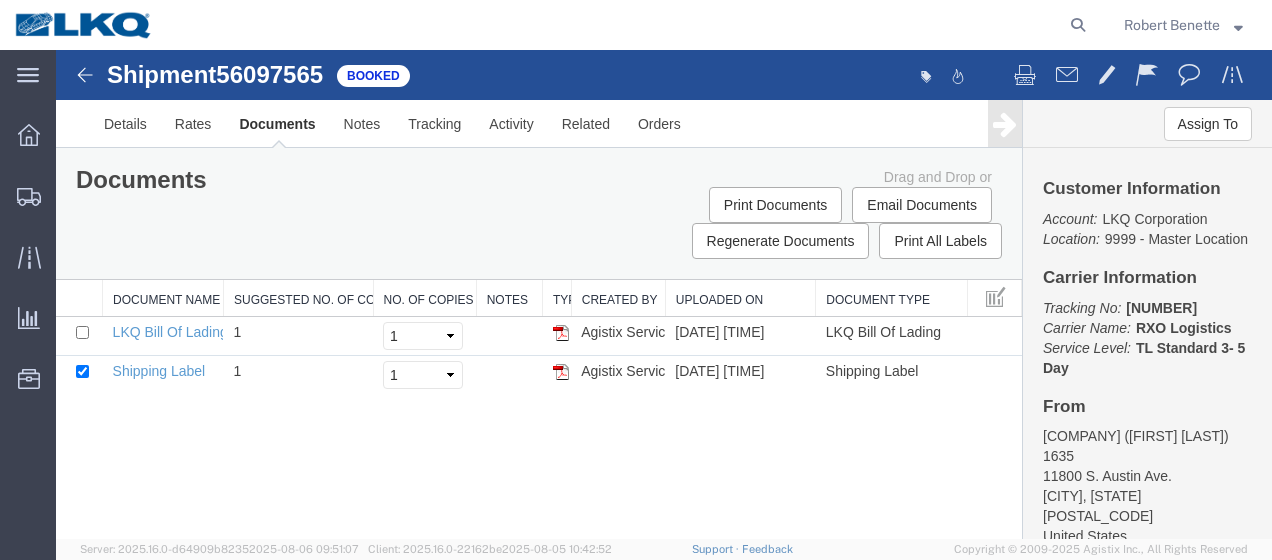 click at bounding box center (85, 75) 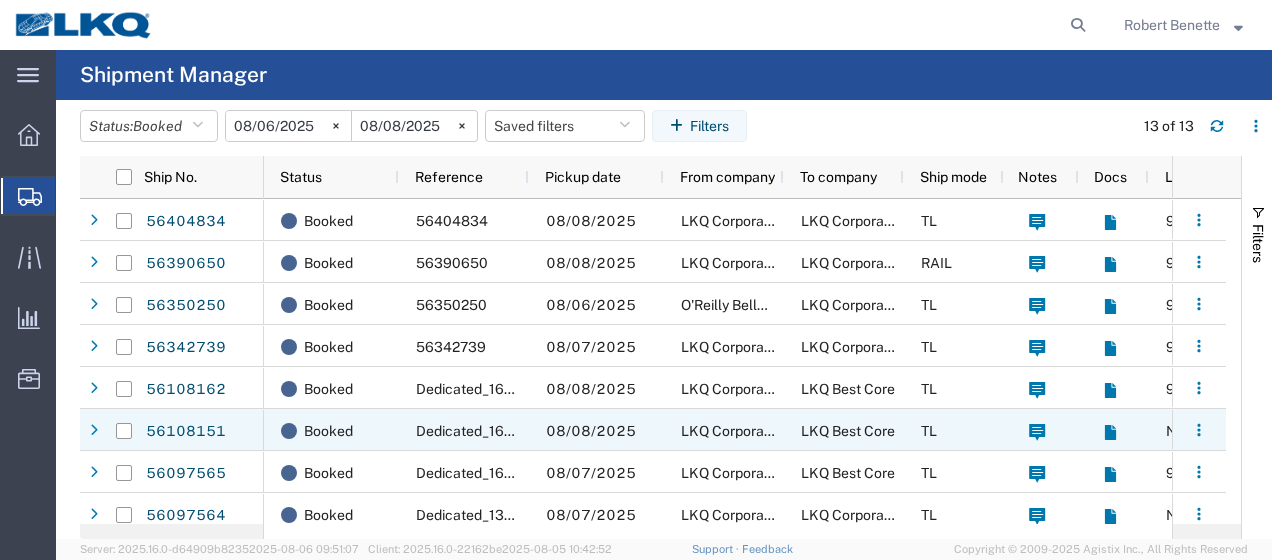 scroll, scrollTop: 142, scrollLeft: 0, axis: vertical 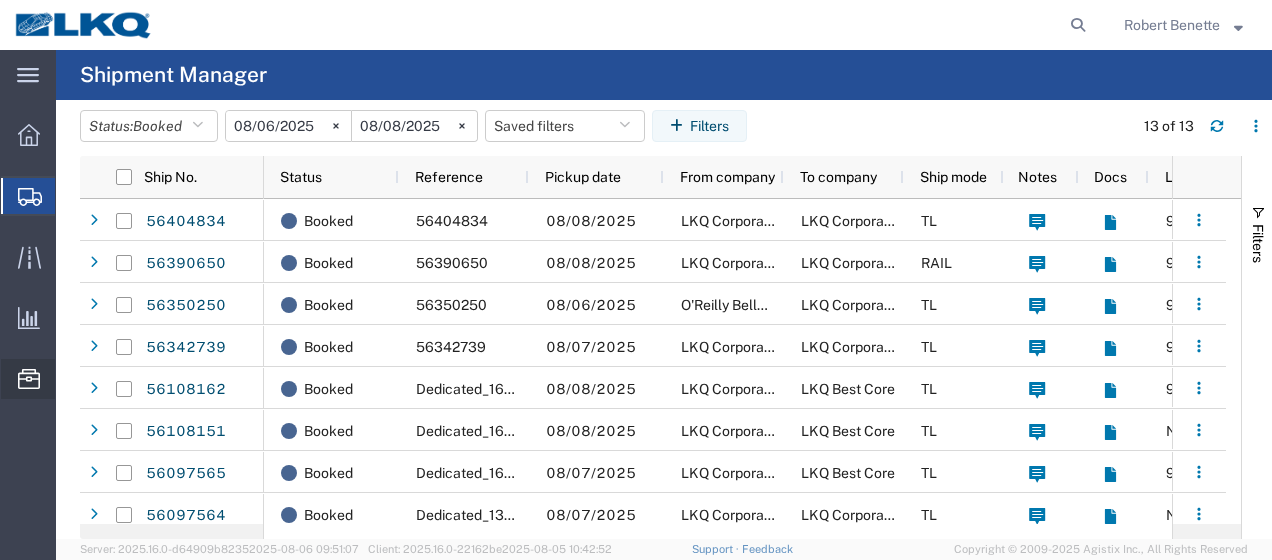 click on "Location Appointment" 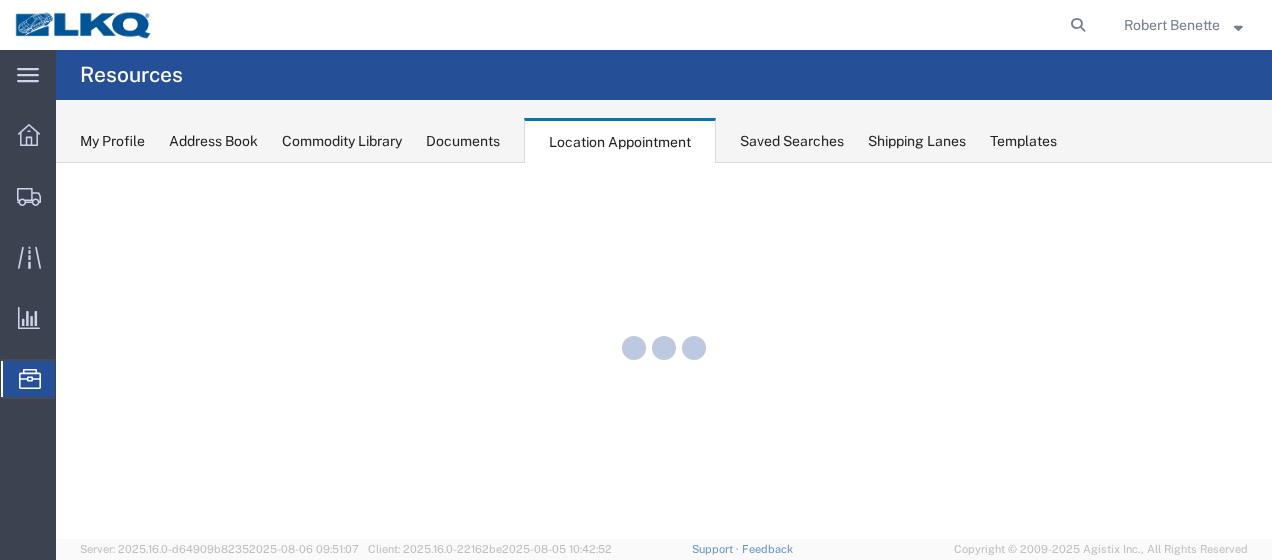 scroll, scrollTop: 0, scrollLeft: 0, axis: both 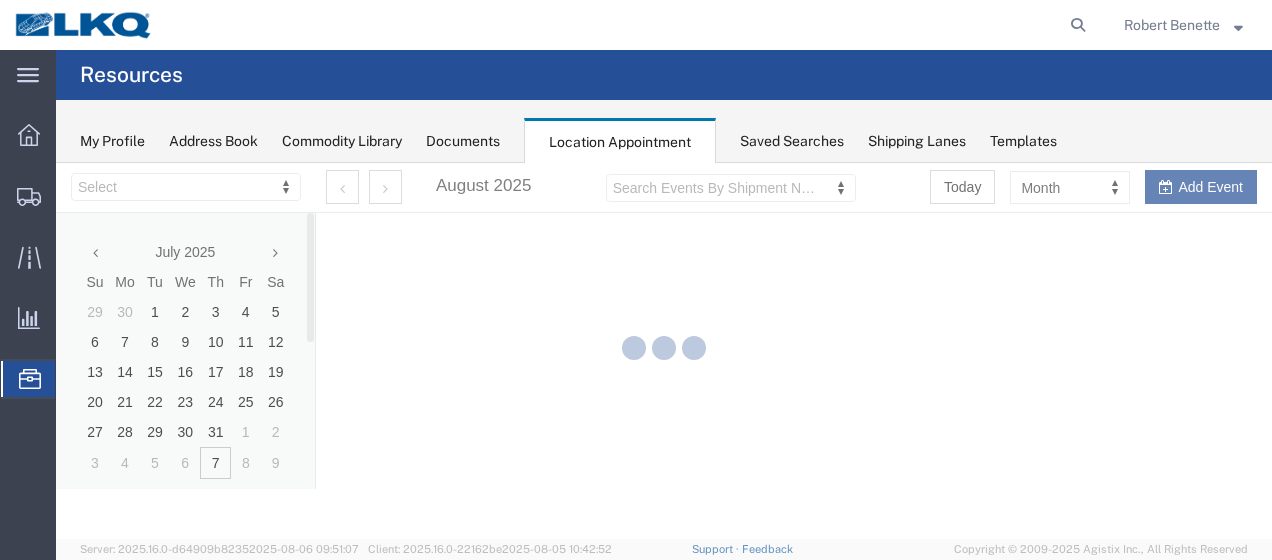select on "27578" 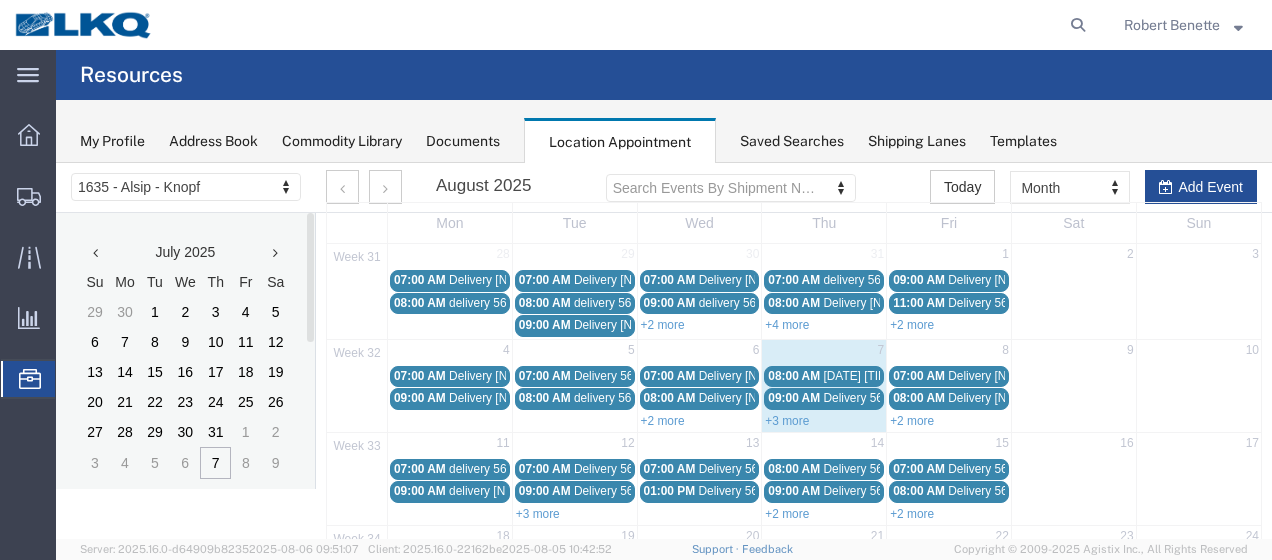 scroll, scrollTop: 100, scrollLeft: 0, axis: vertical 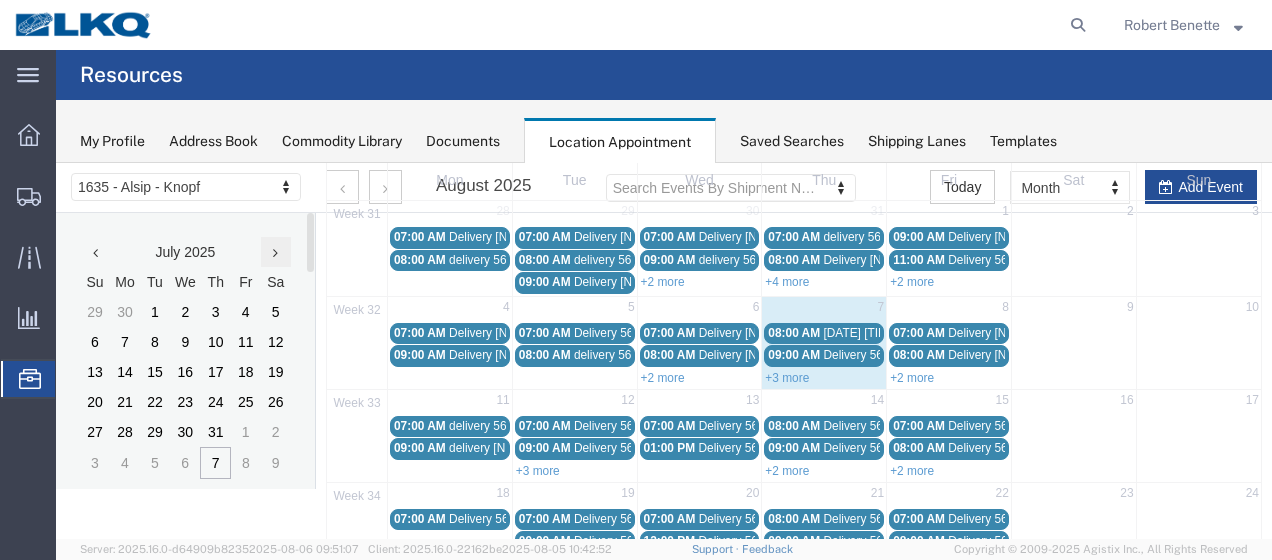 click at bounding box center [275, 253] 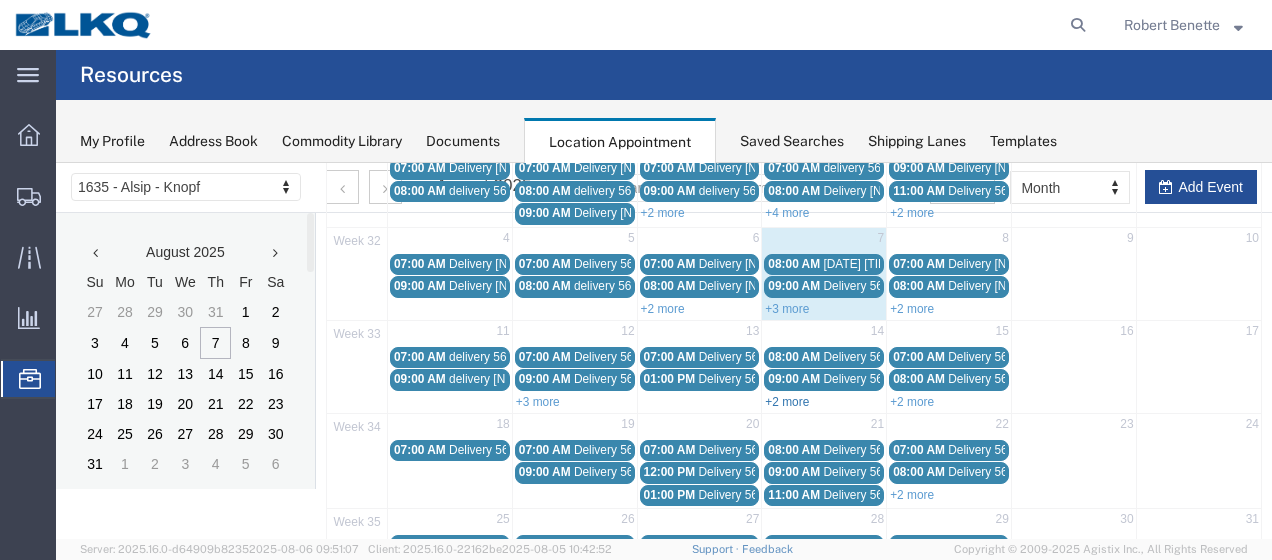 scroll, scrollTop: 200, scrollLeft: 0, axis: vertical 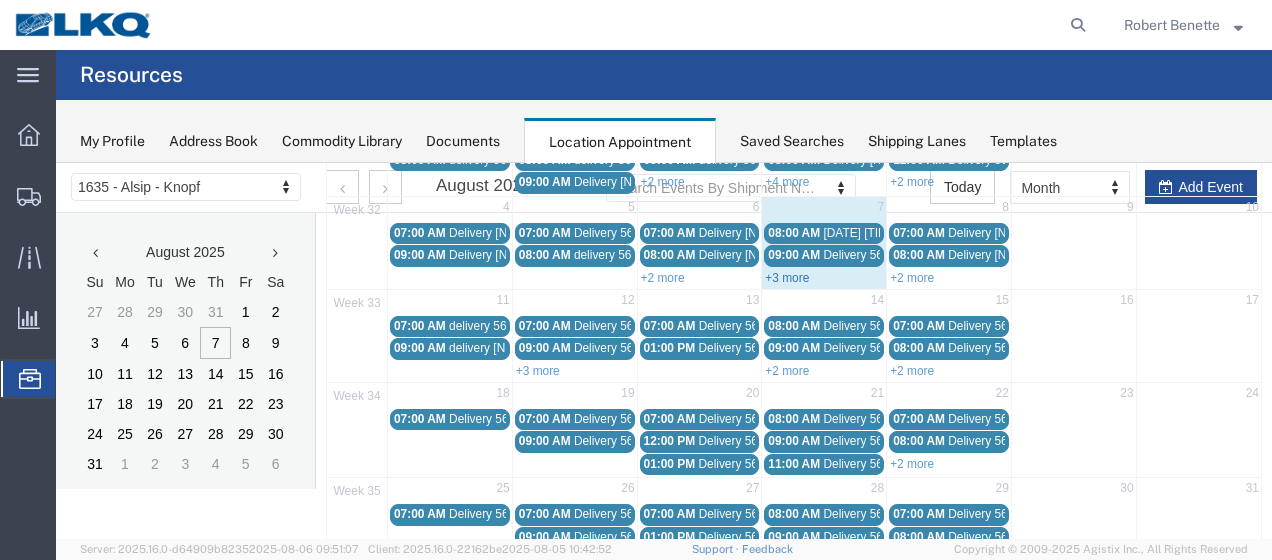 click on "+3 more" at bounding box center (787, 278) 